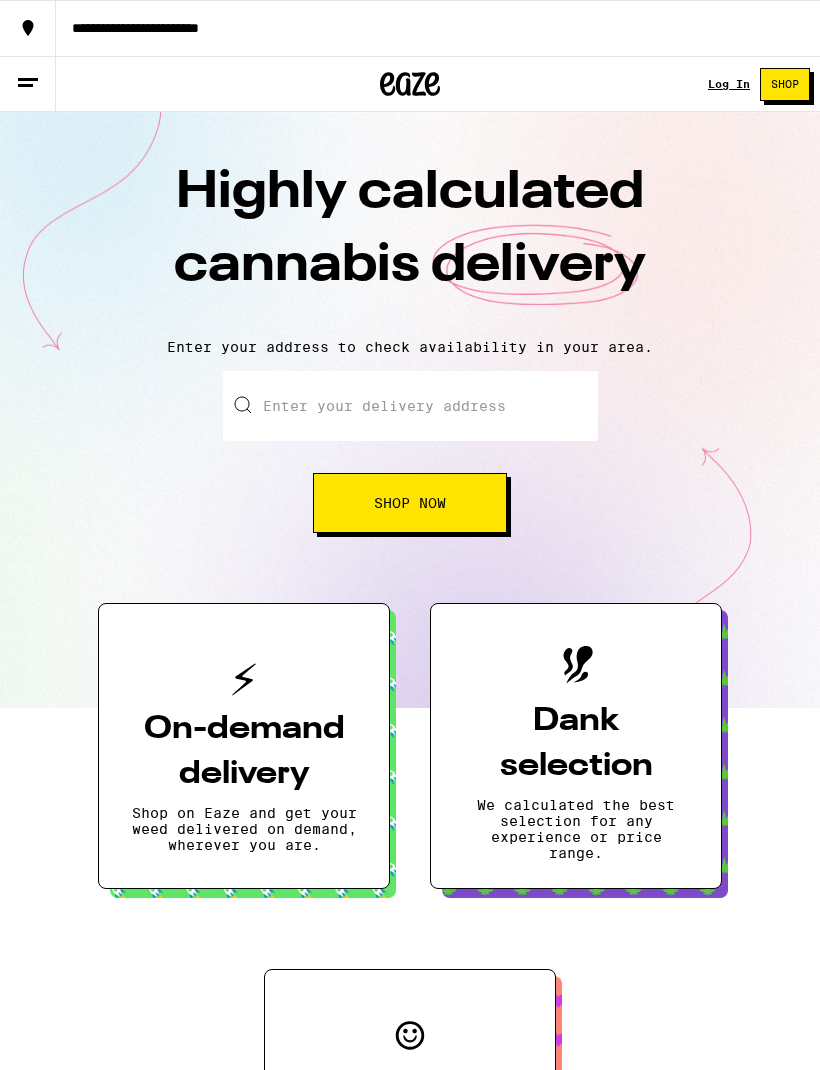 scroll, scrollTop: 0, scrollLeft: 0, axis: both 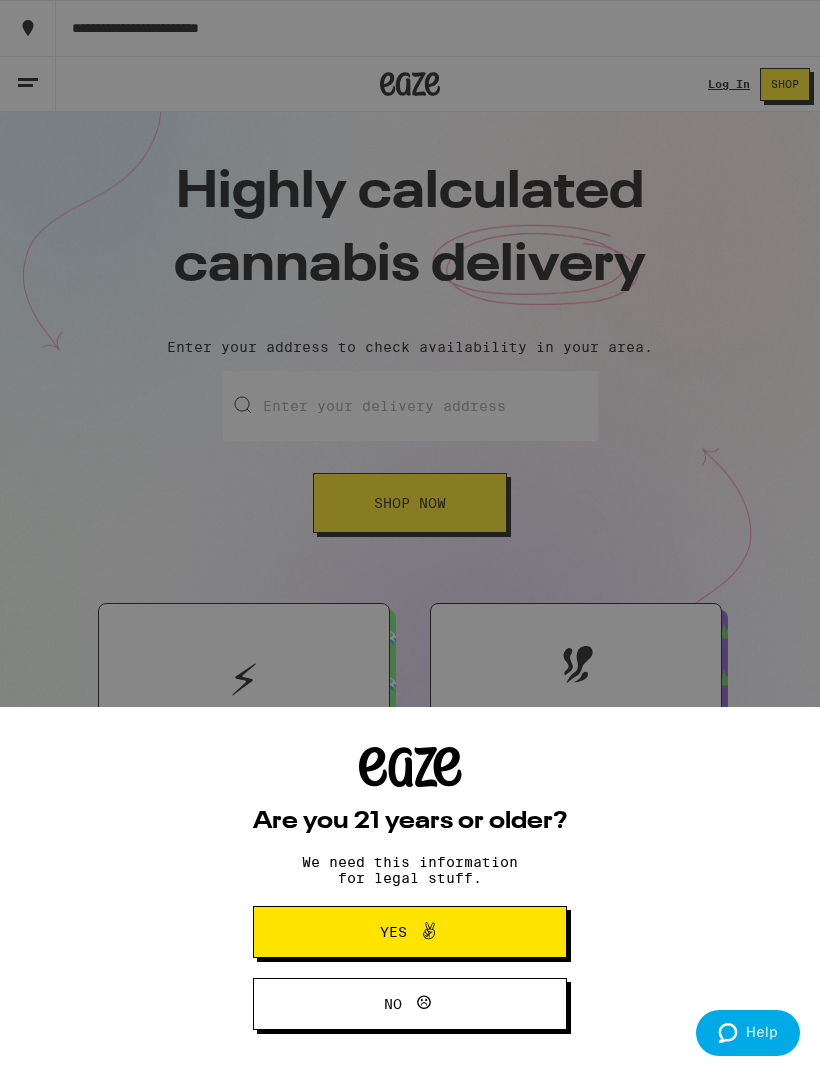 click on "Yes" at bounding box center [410, 932] 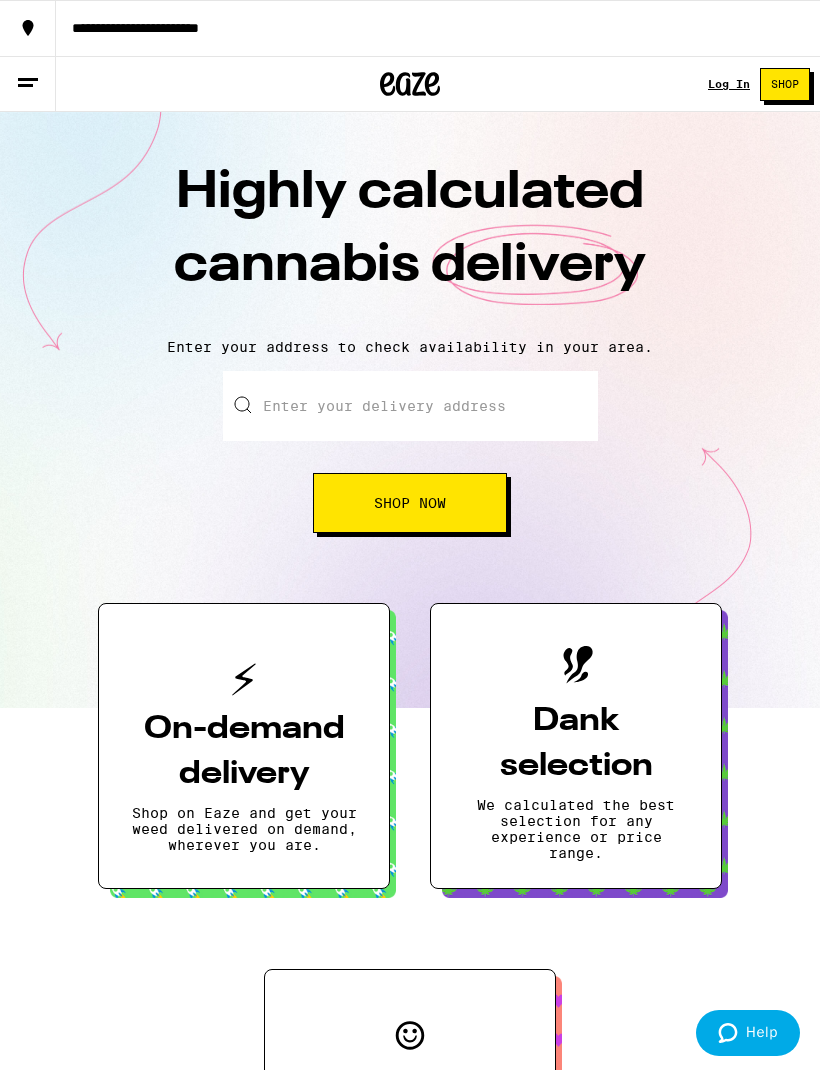 click on "Log In" at bounding box center [729, 84] 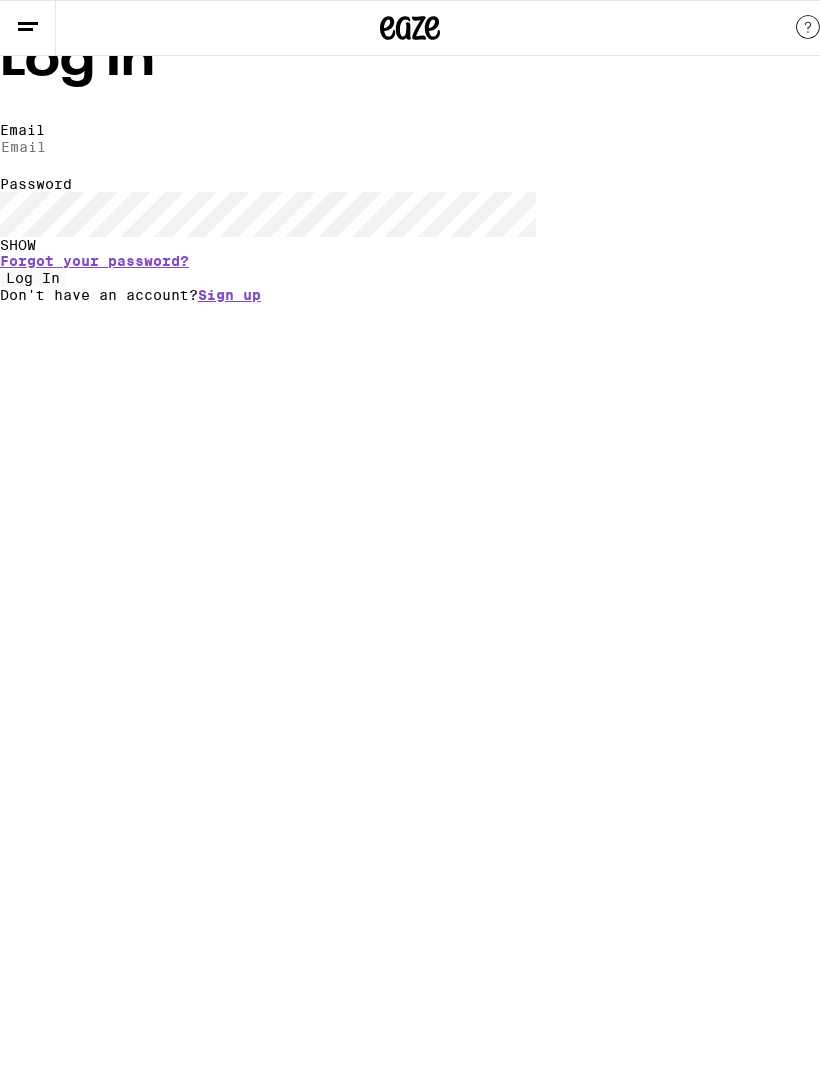 click on "Email" at bounding box center [92, 147] 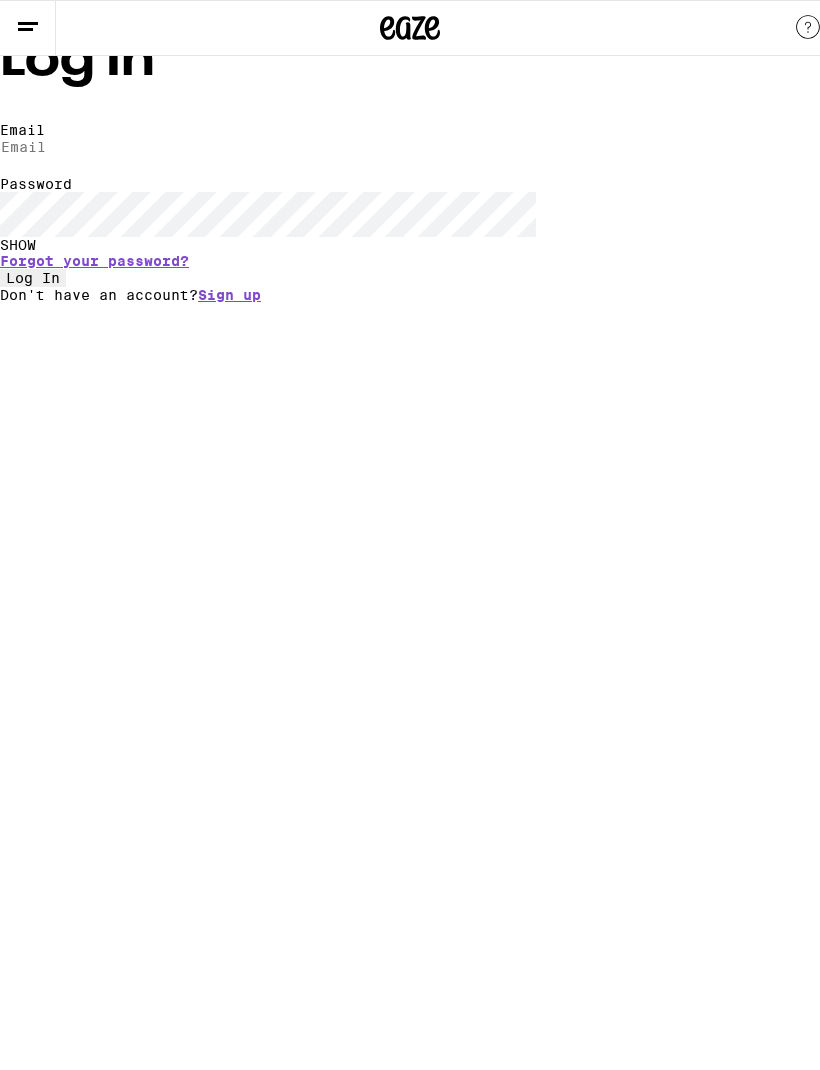 type on "[EMAIL_ADDRESS][DOMAIN_NAME]" 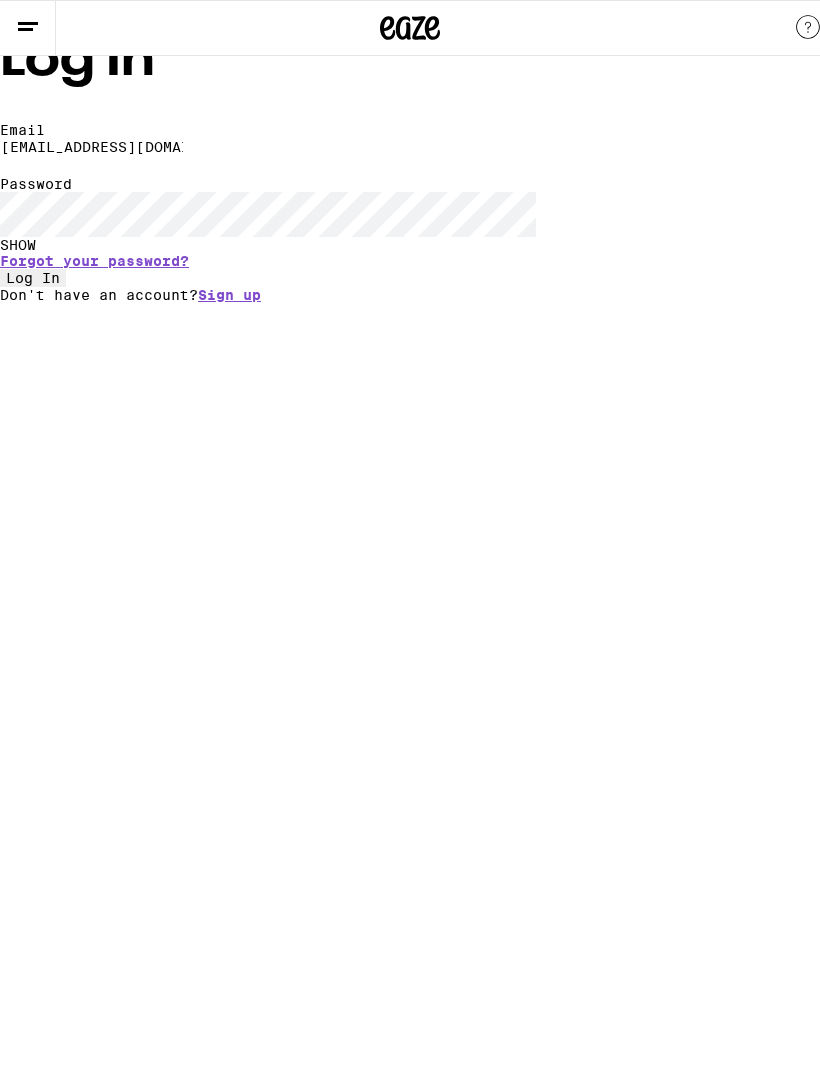 click on "Log In" at bounding box center [33, 278] 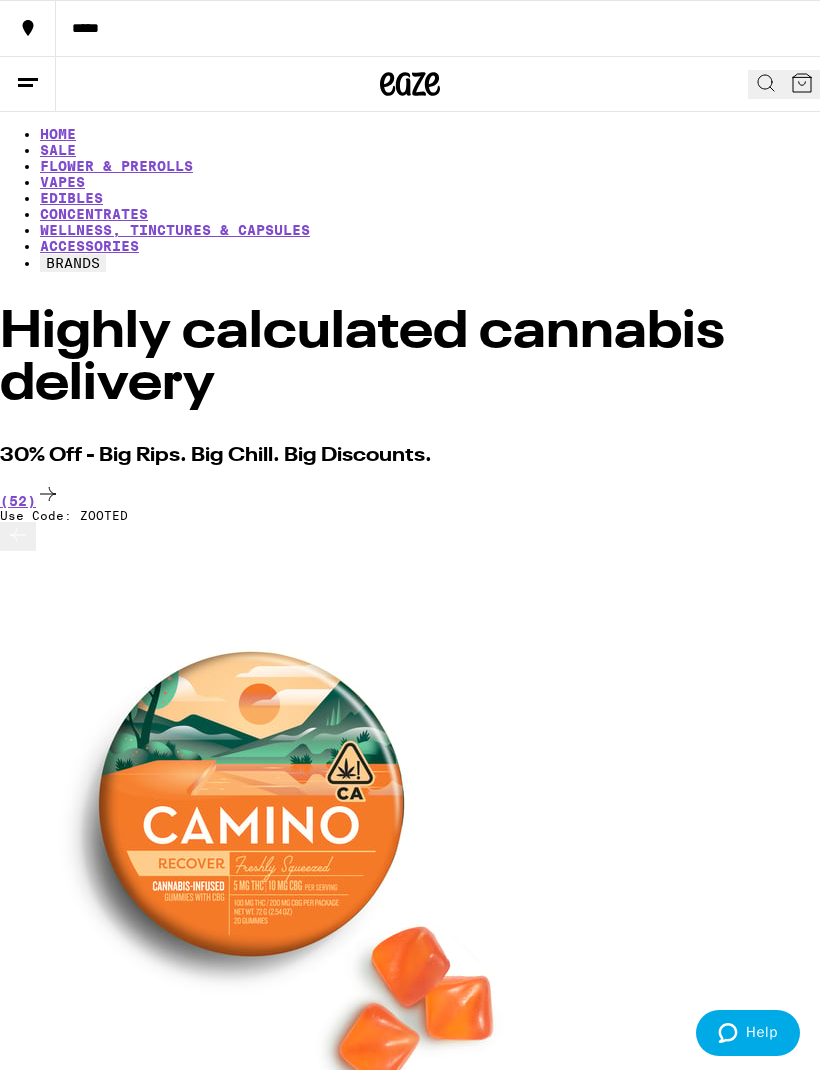scroll, scrollTop: 0, scrollLeft: 0, axis: both 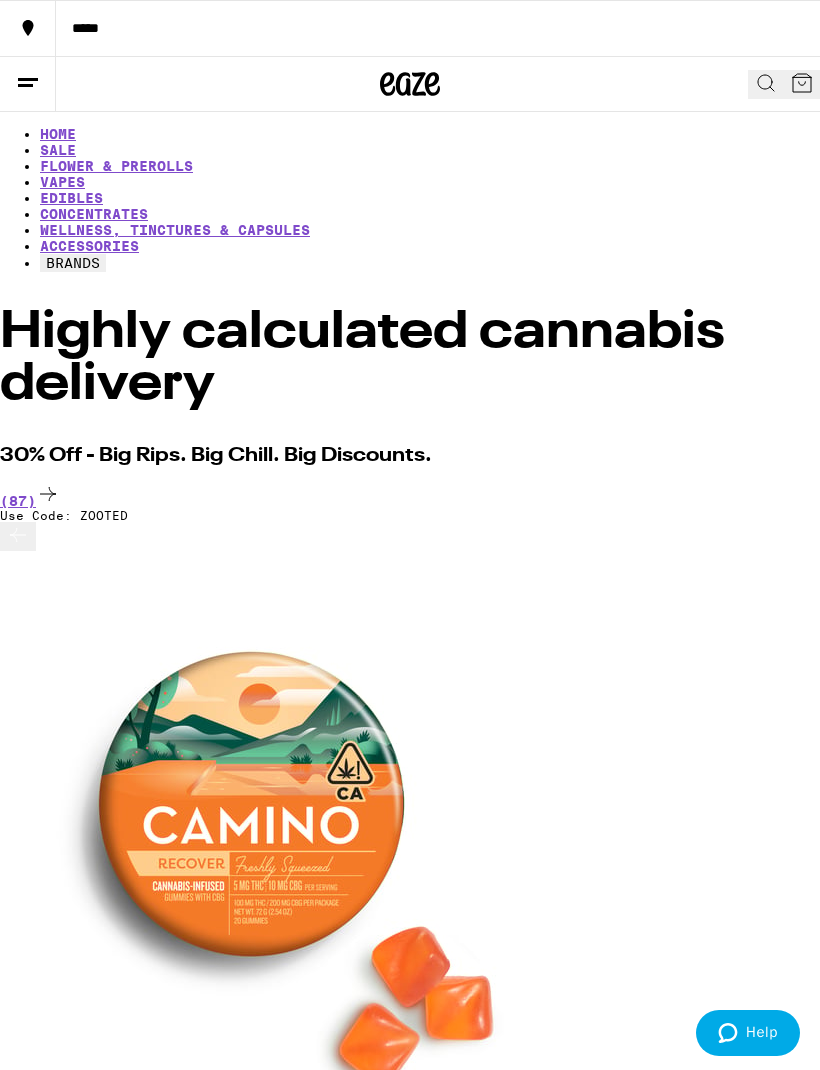 click on "FLOWER & PREROLLS" at bounding box center (116, 166) 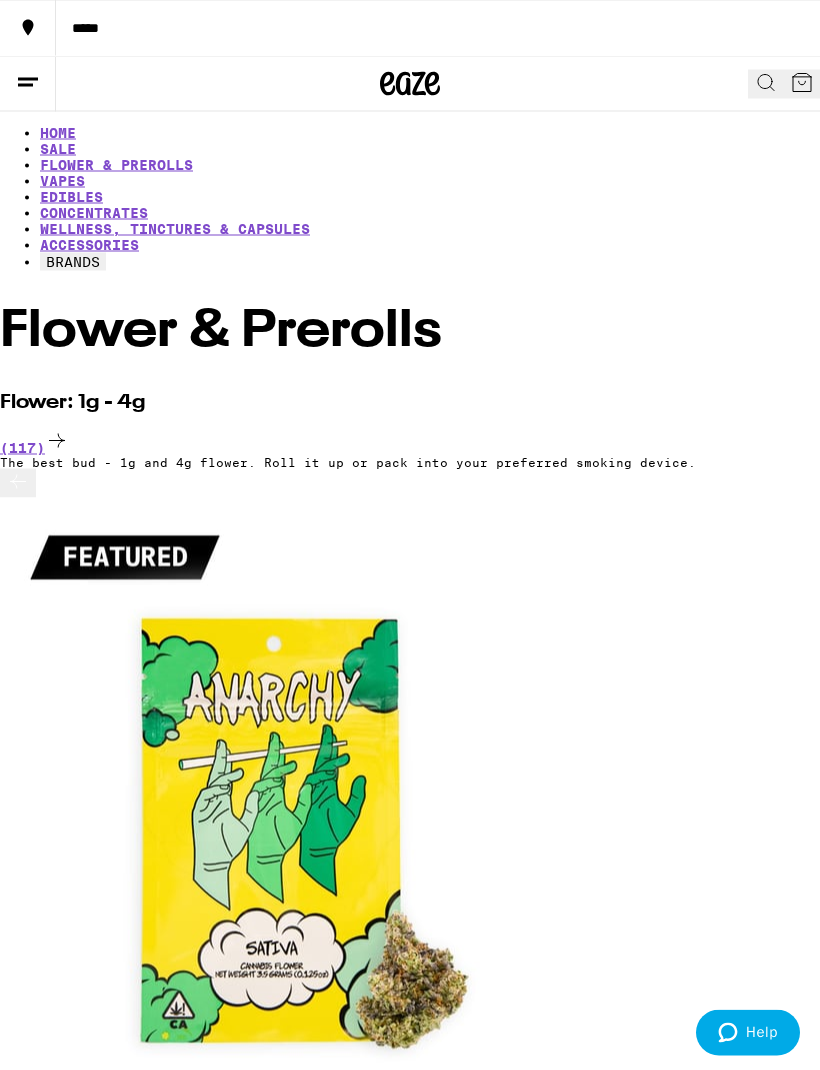 click 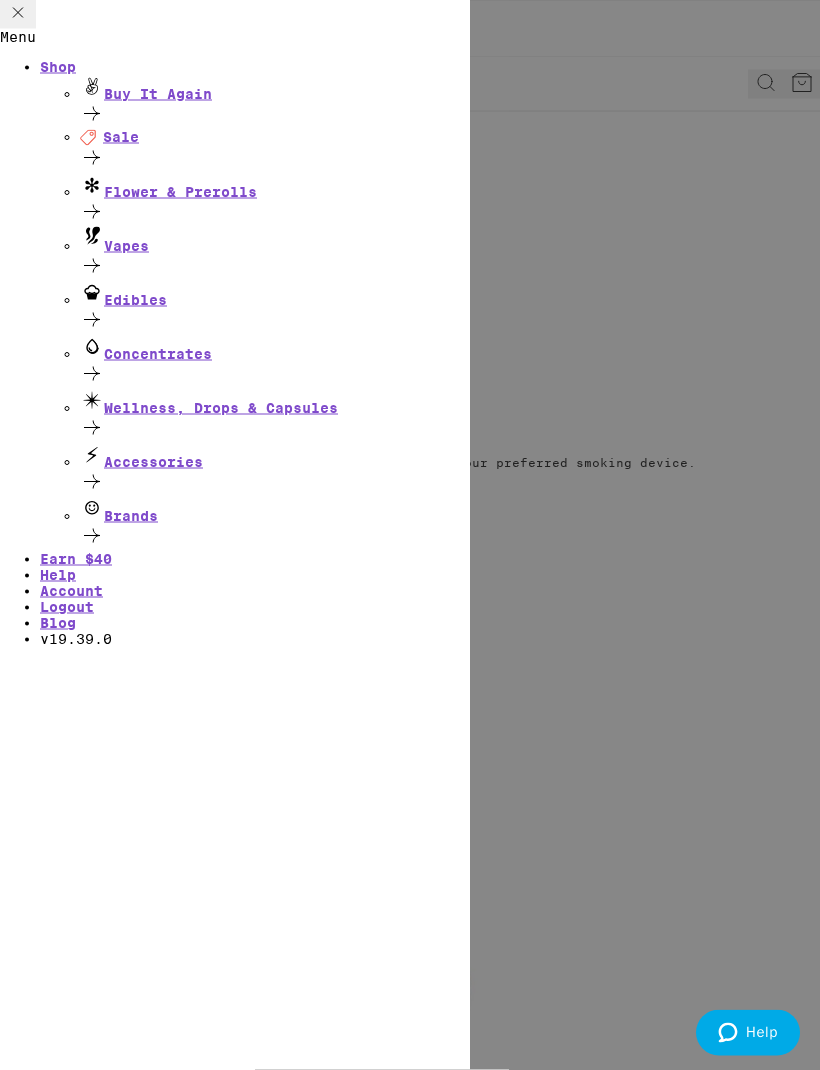 scroll, scrollTop: 2, scrollLeft: 0, axis: vertical 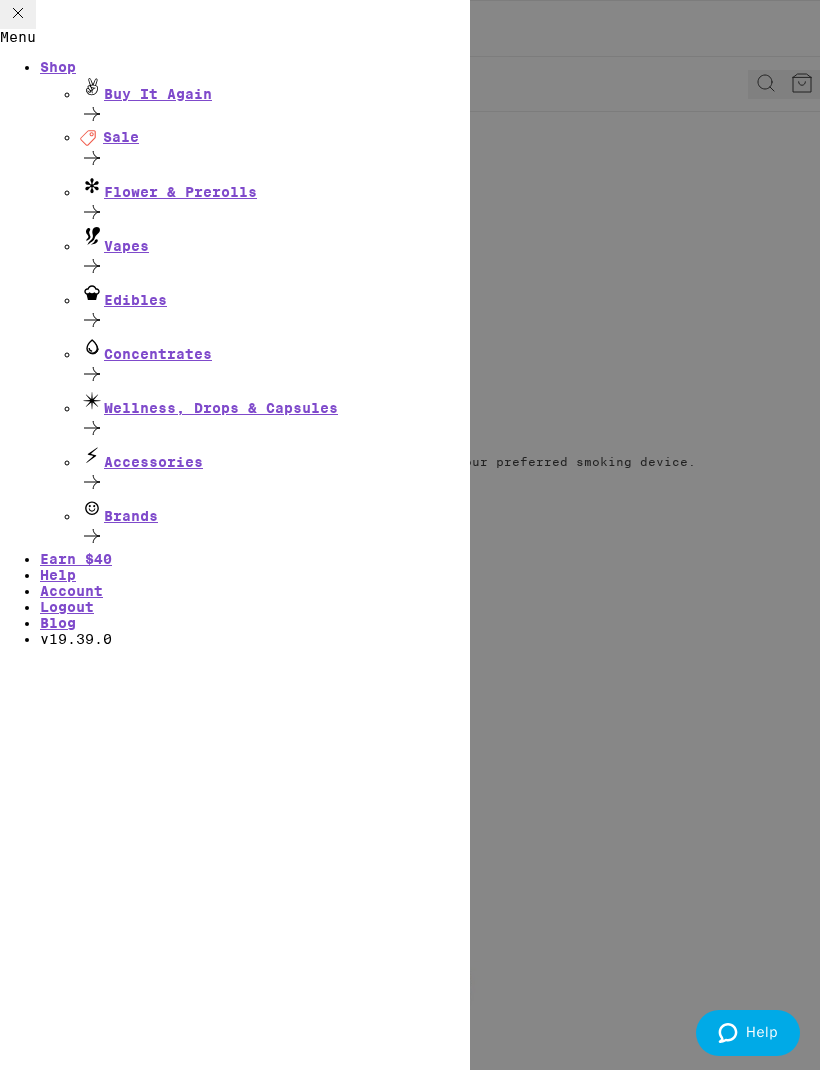 click 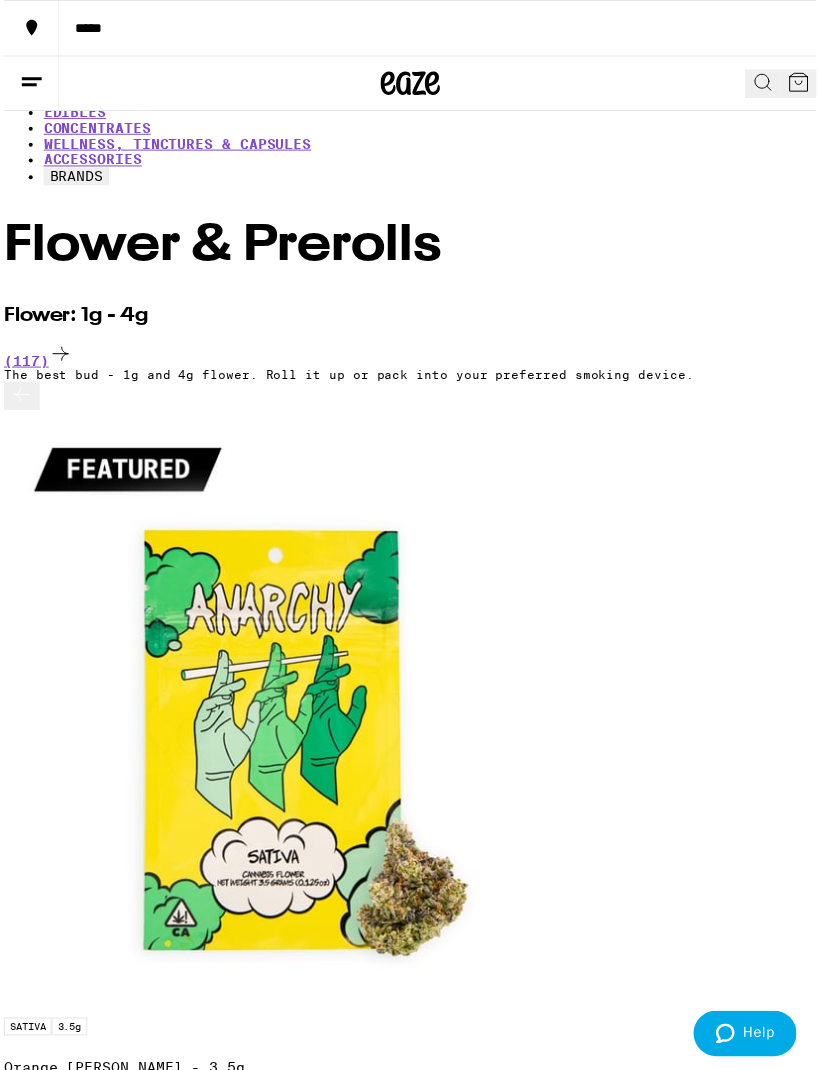 scroll, scrollTop: 0, scrollLeft: 0, axis: both 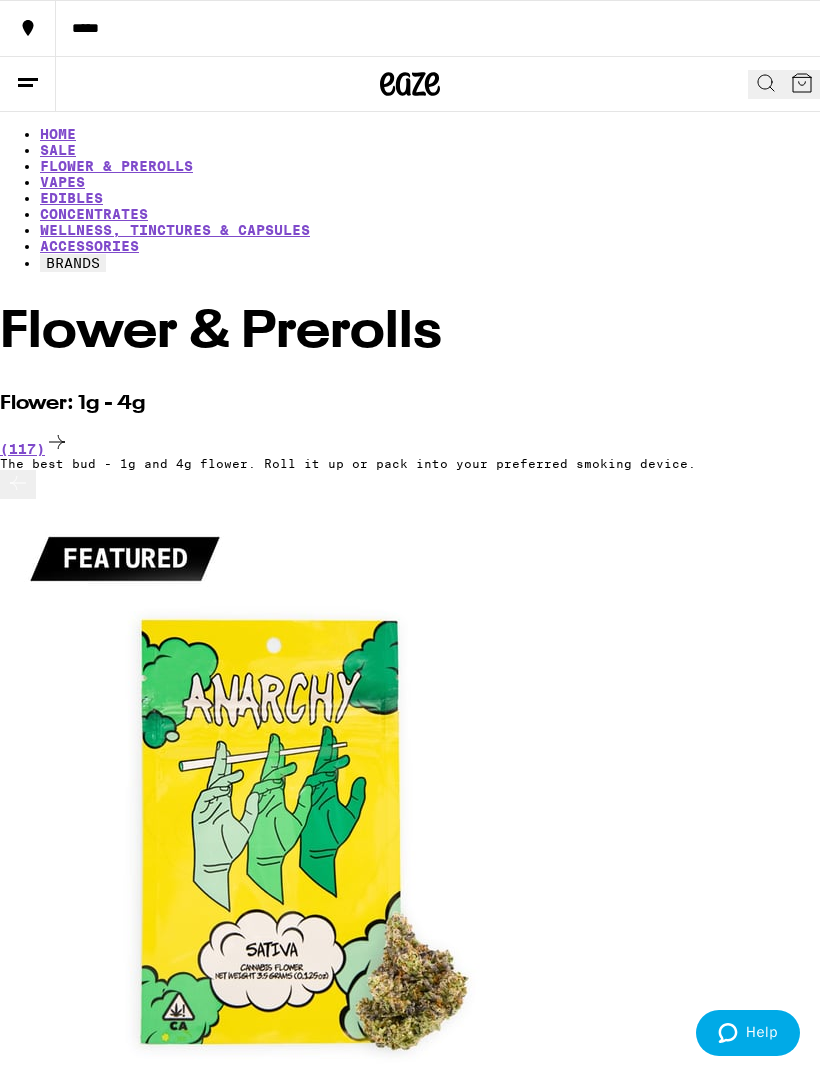 click on "(117)" at bounding box center [410, 443] 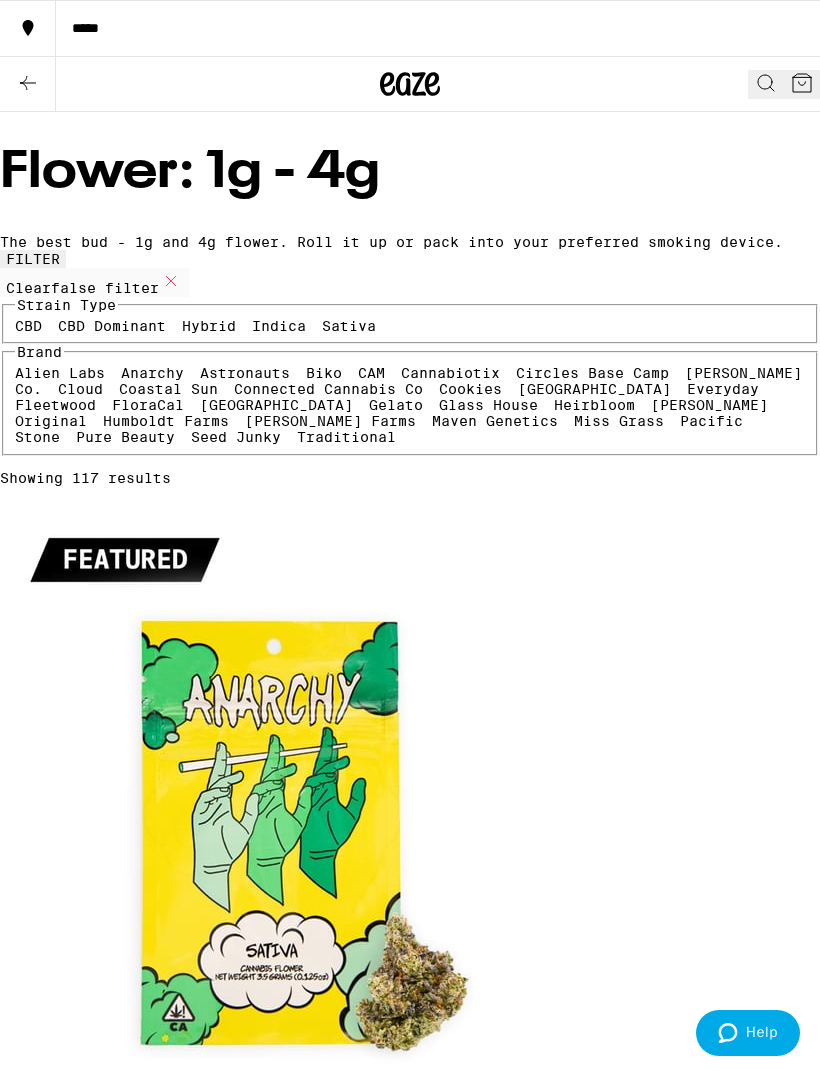 click on "CBD" at bounding box center (28, 326) 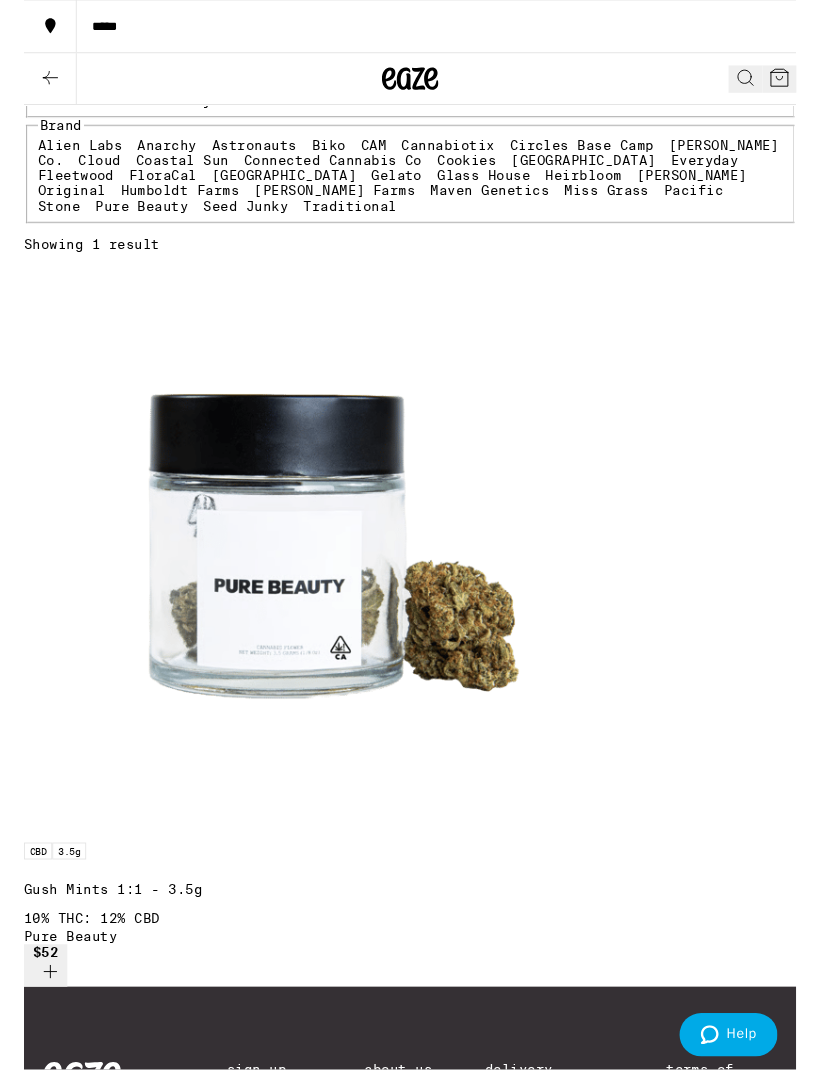 scroll, scrollTop: 235, scrollLeft: 0, axis: vertical 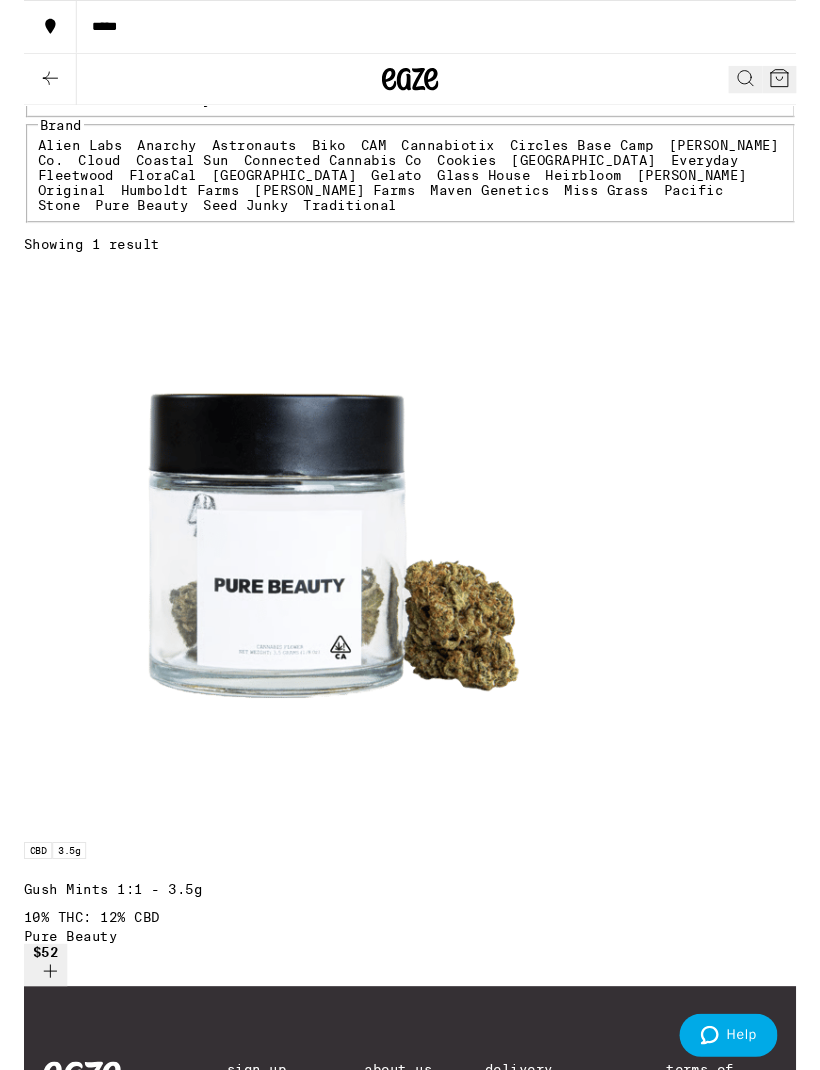 click on "Glass House" at bounding box center (488, 186) 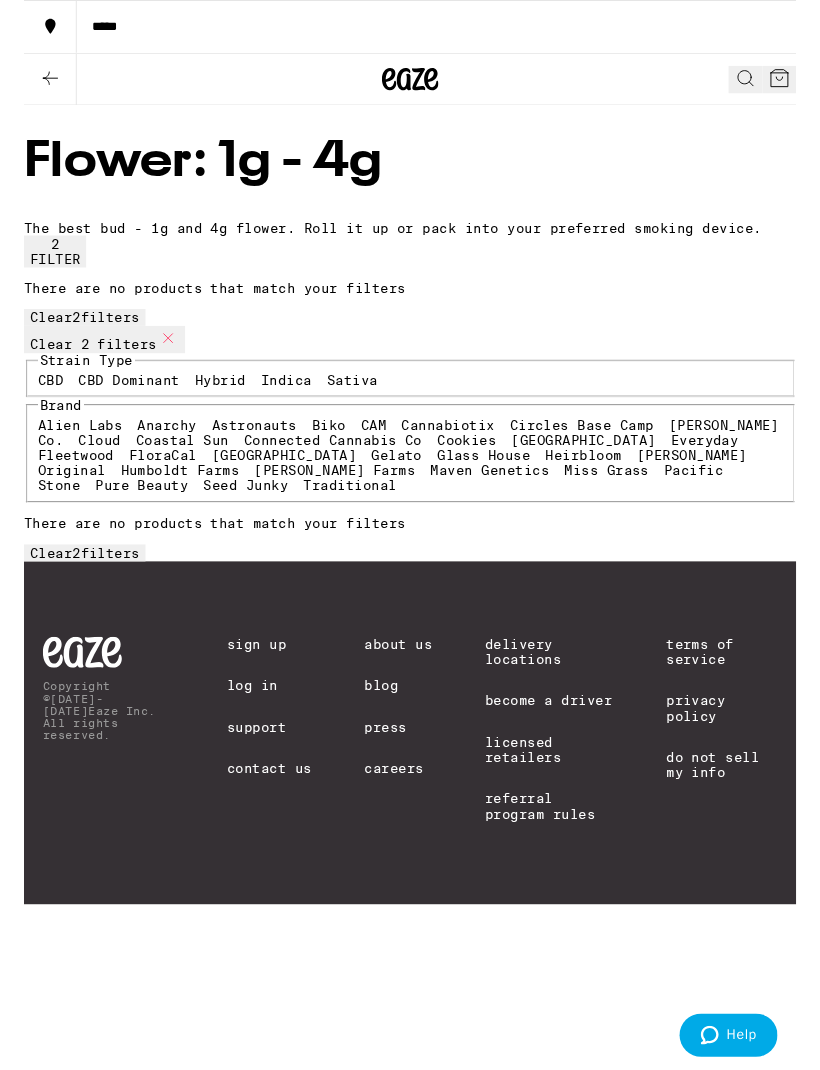 click on "Clear  2  filter s" at bounding box center [64, 587] 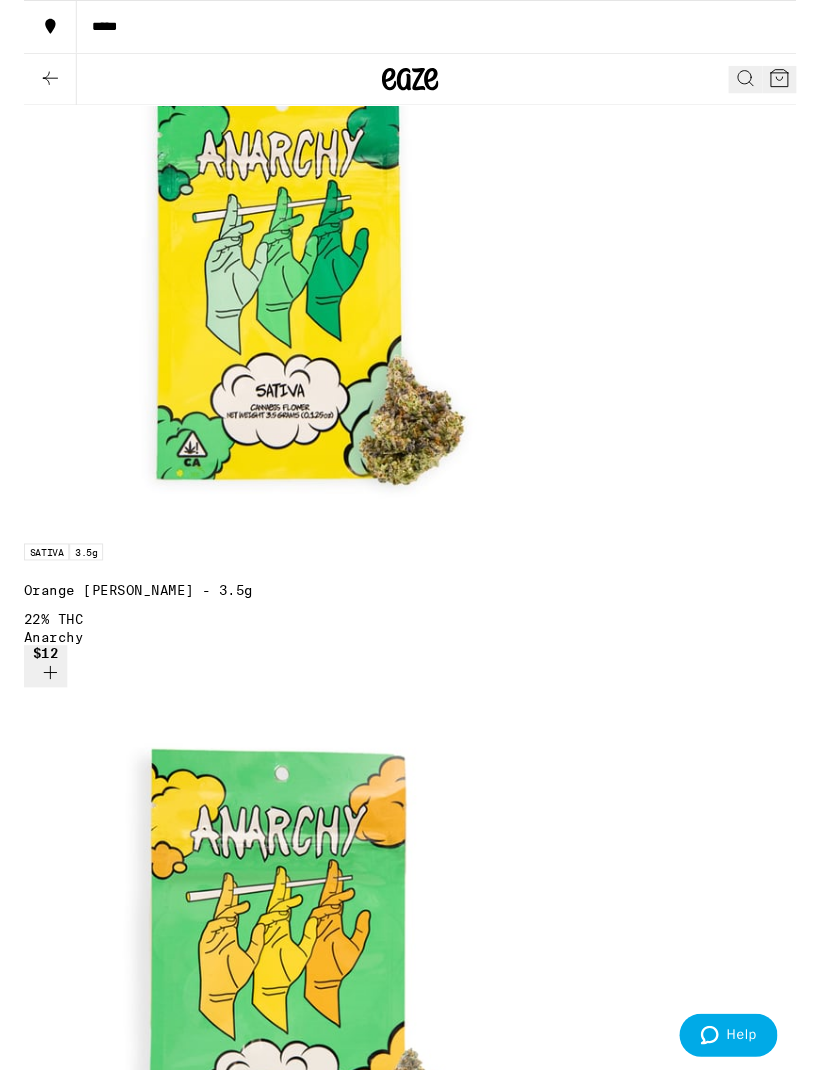scroll, scrollTop: 535, scrollLeft: 0, axis: vertical 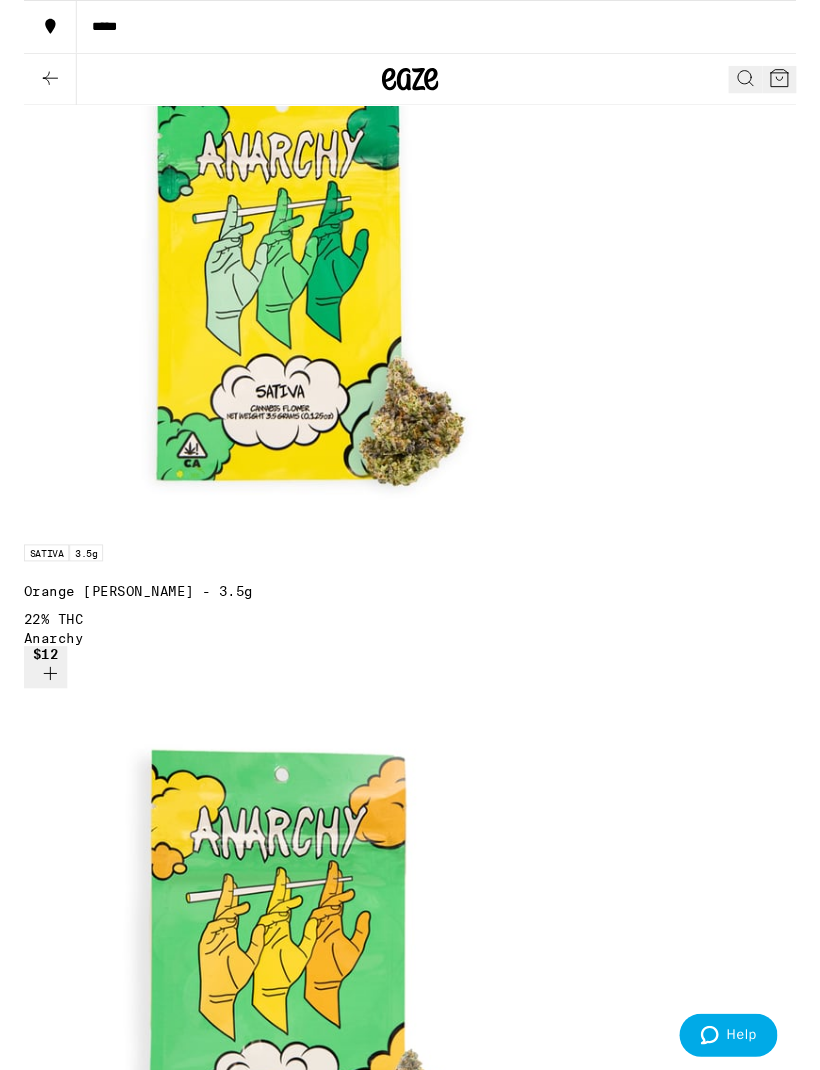 click on "Glass House" at bounding box center (488, -130) 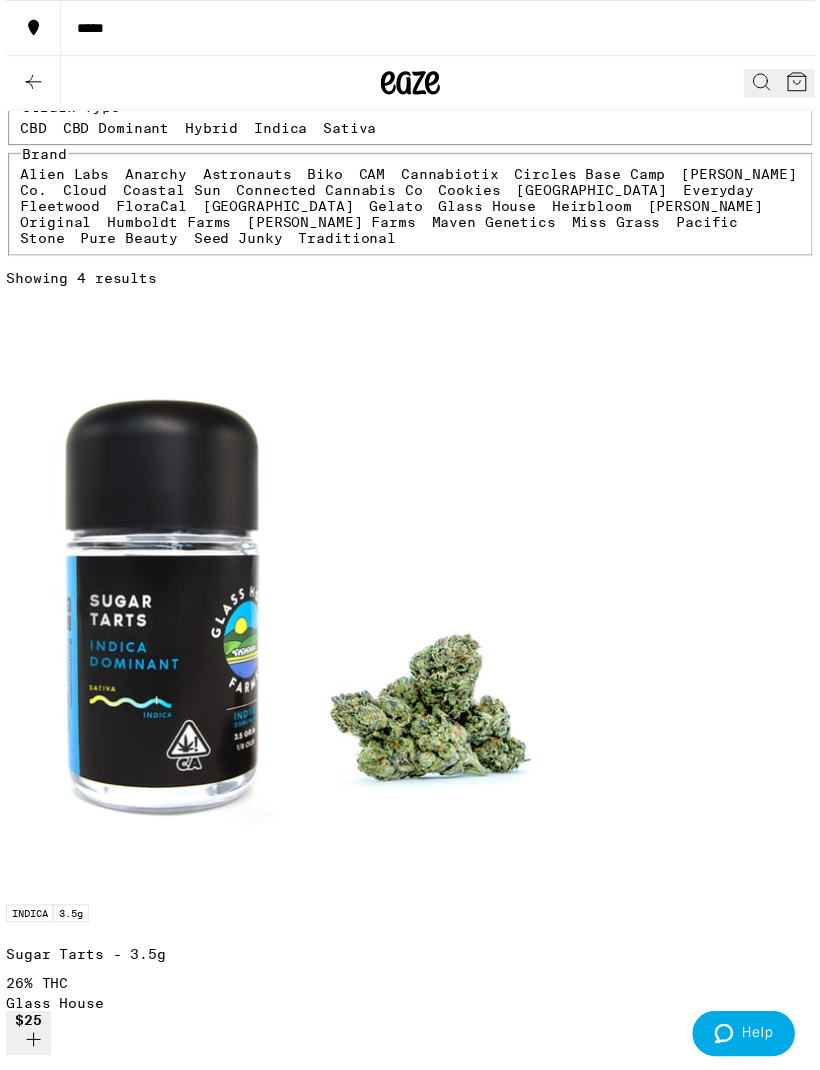 scroll, scrollTop: 0, scrollLeft: 0, axis: both 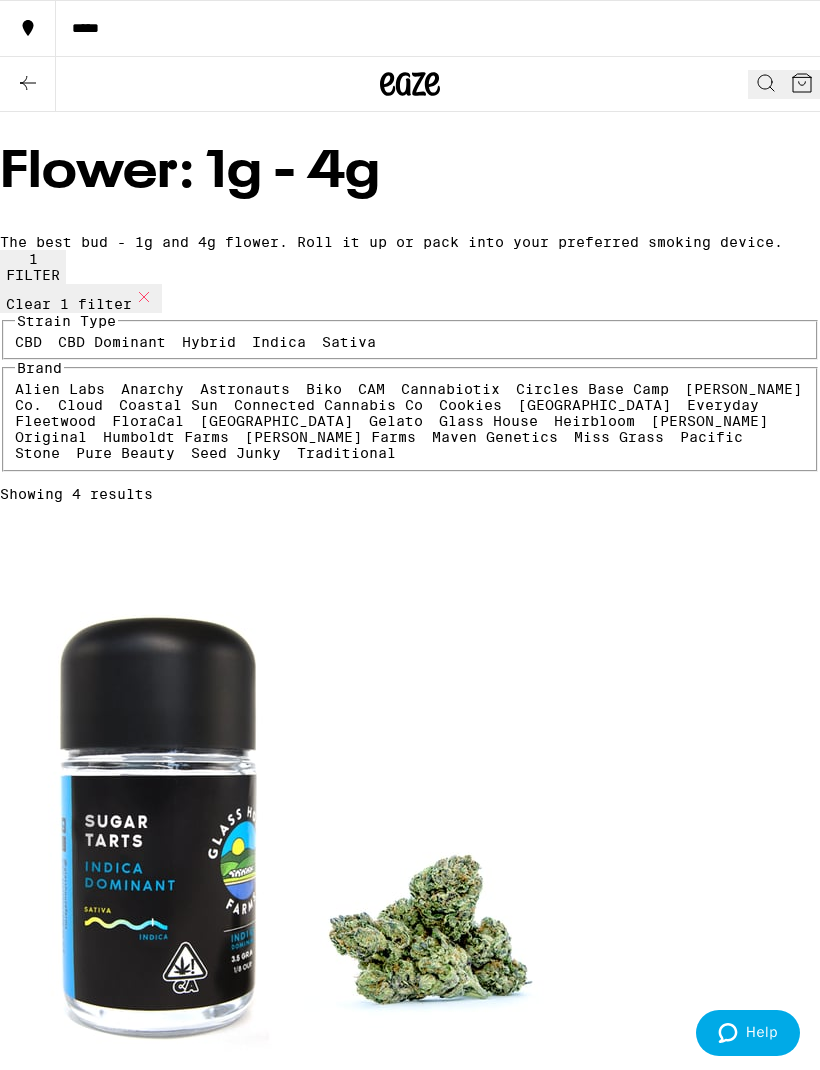 click on "Clear 1 filter" at bounding box center (81, 298) 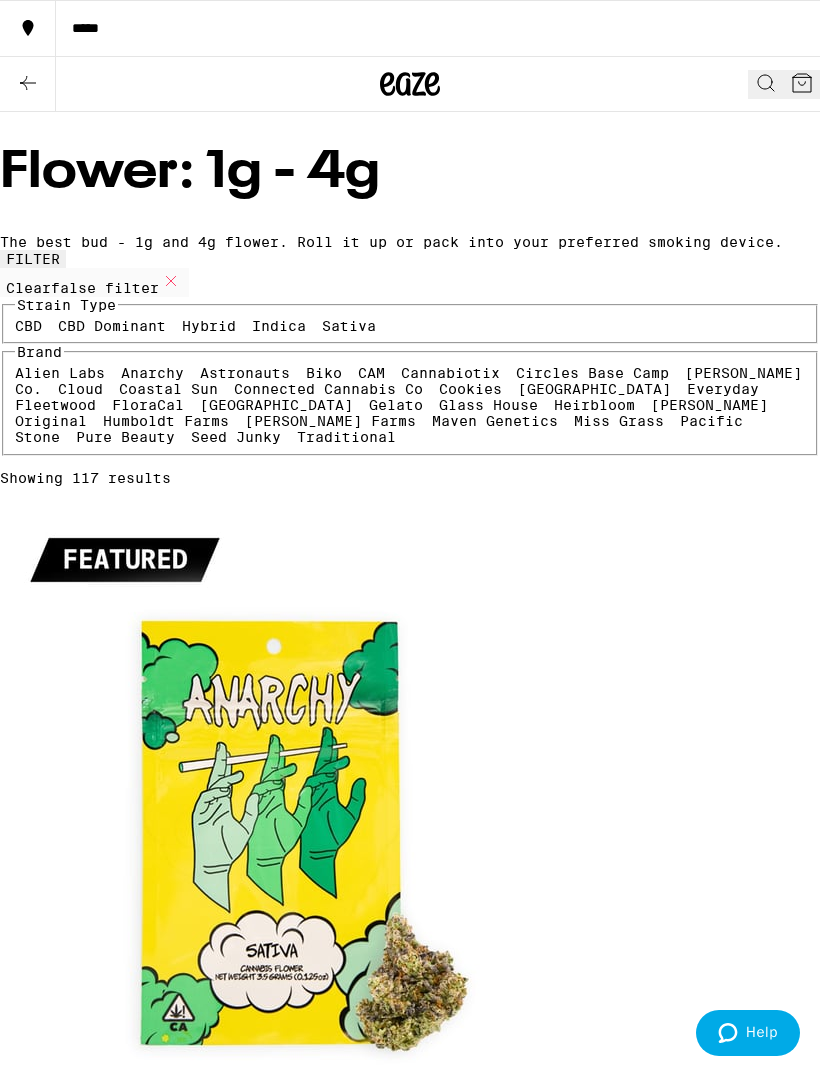 click 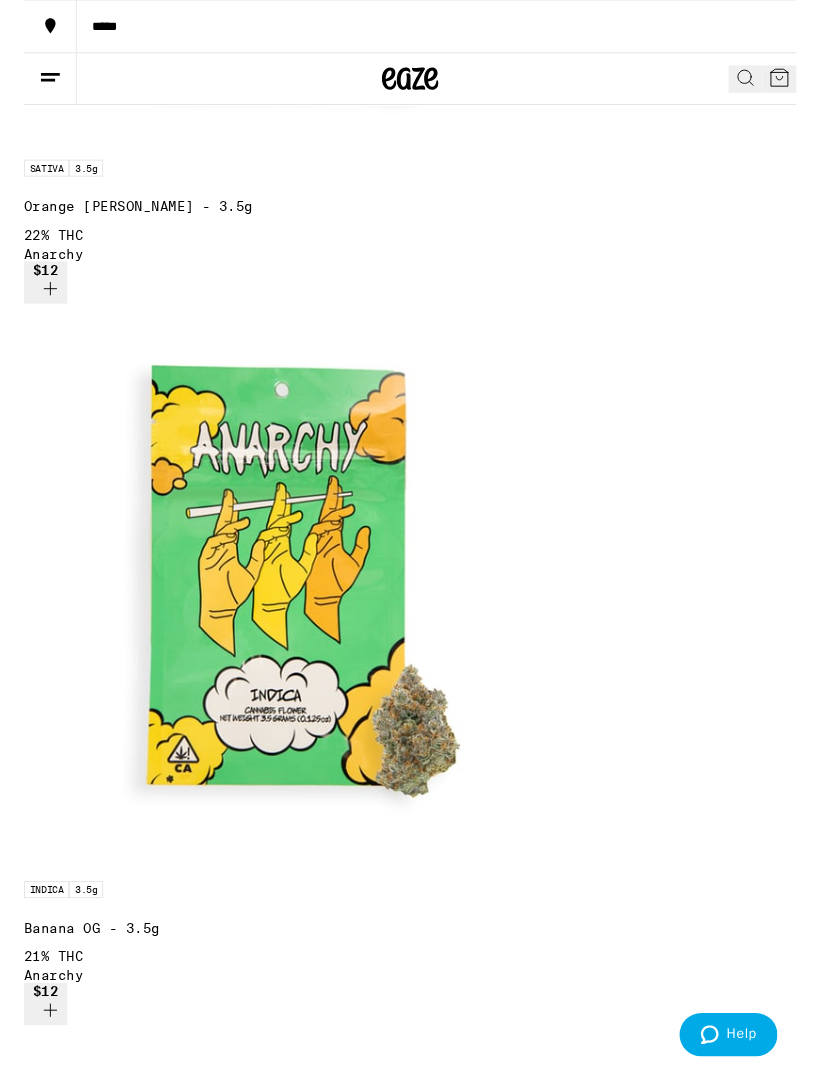 scroll, scrollTop: 940, scrollLeft: 0, axis: vertical 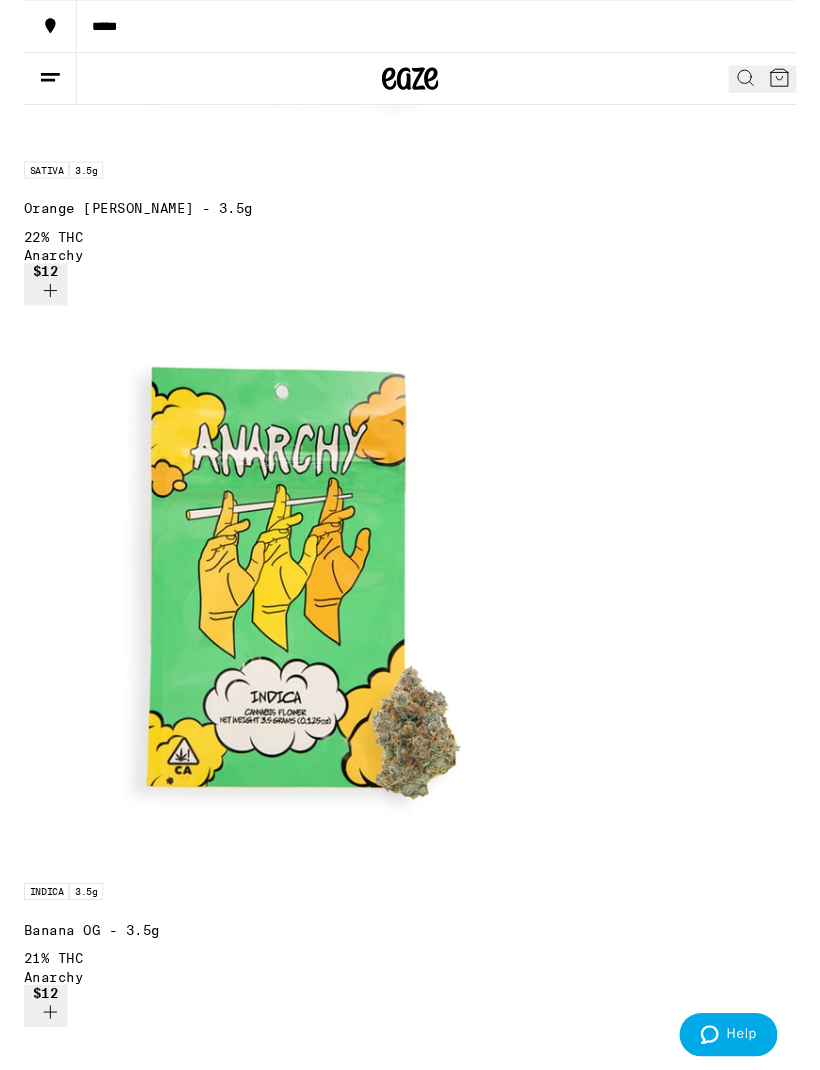 click on "(99)" at bounding box center [410, 16674] 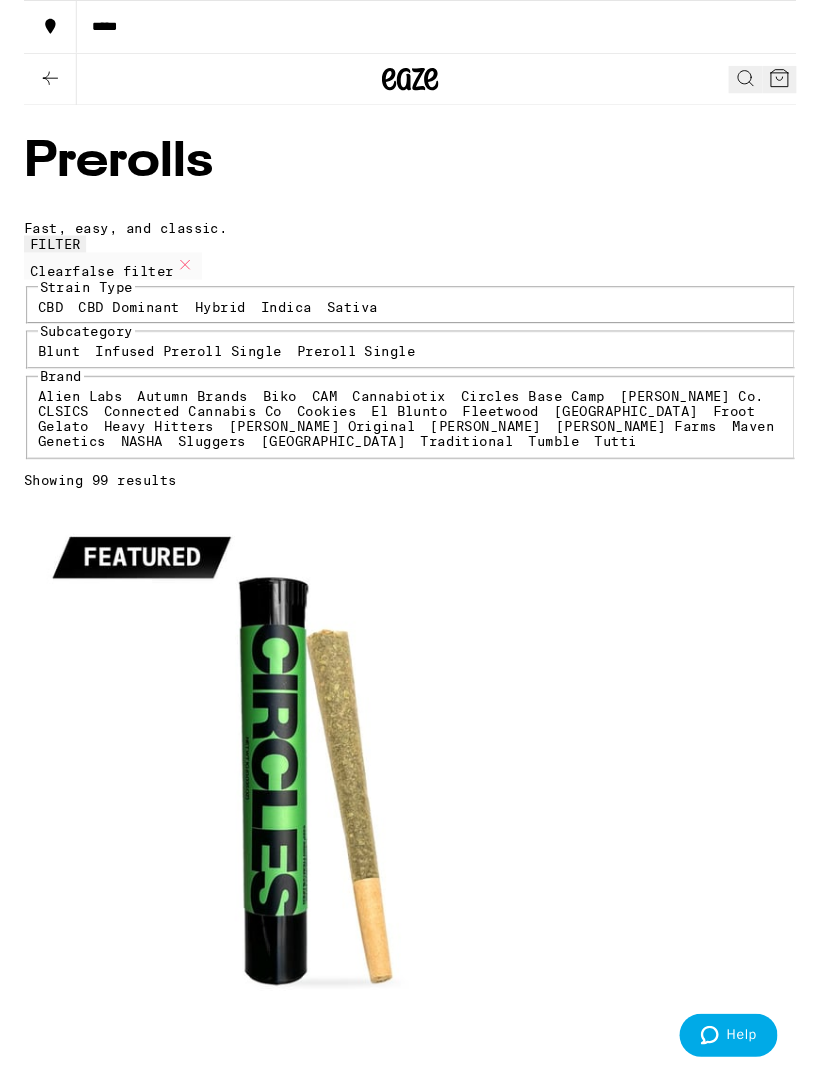 click on "CBD" at bounding box center (28, 326) 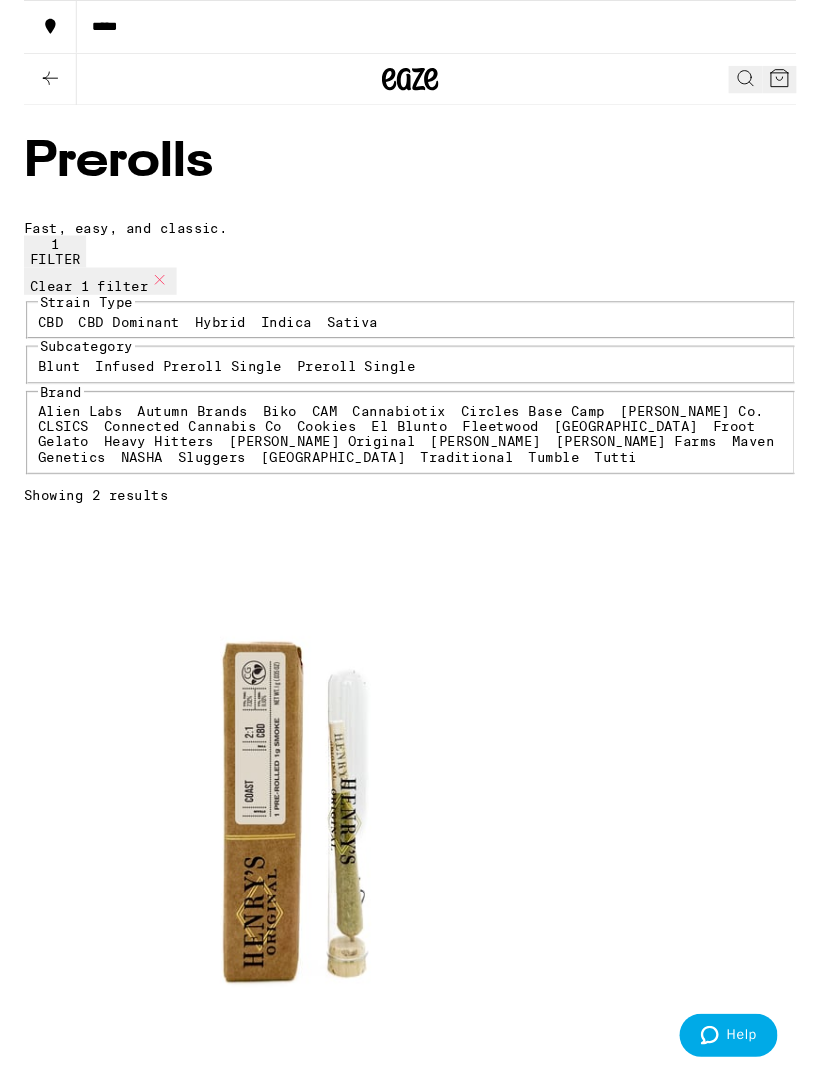 click on "Coast 2:1 CBD - 1g" at bounding box center [410, 1211] 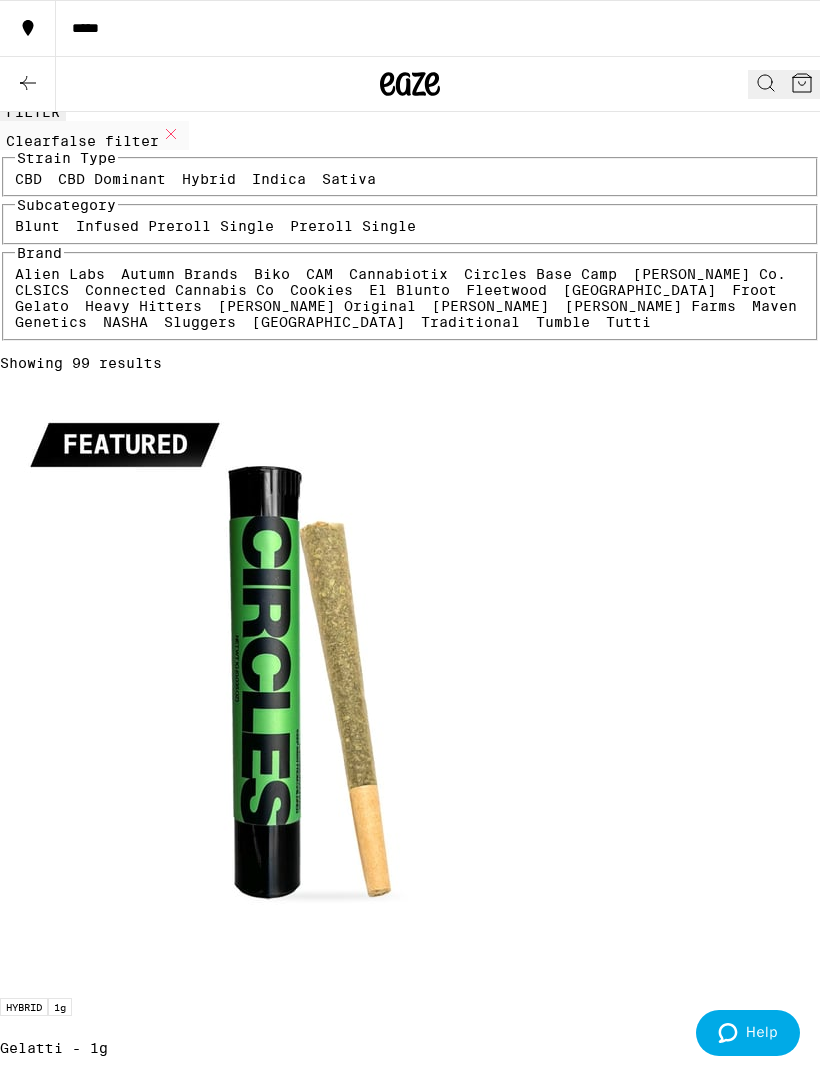 scroll, scrollTop: 0, scrollLeft: 0, axis: both 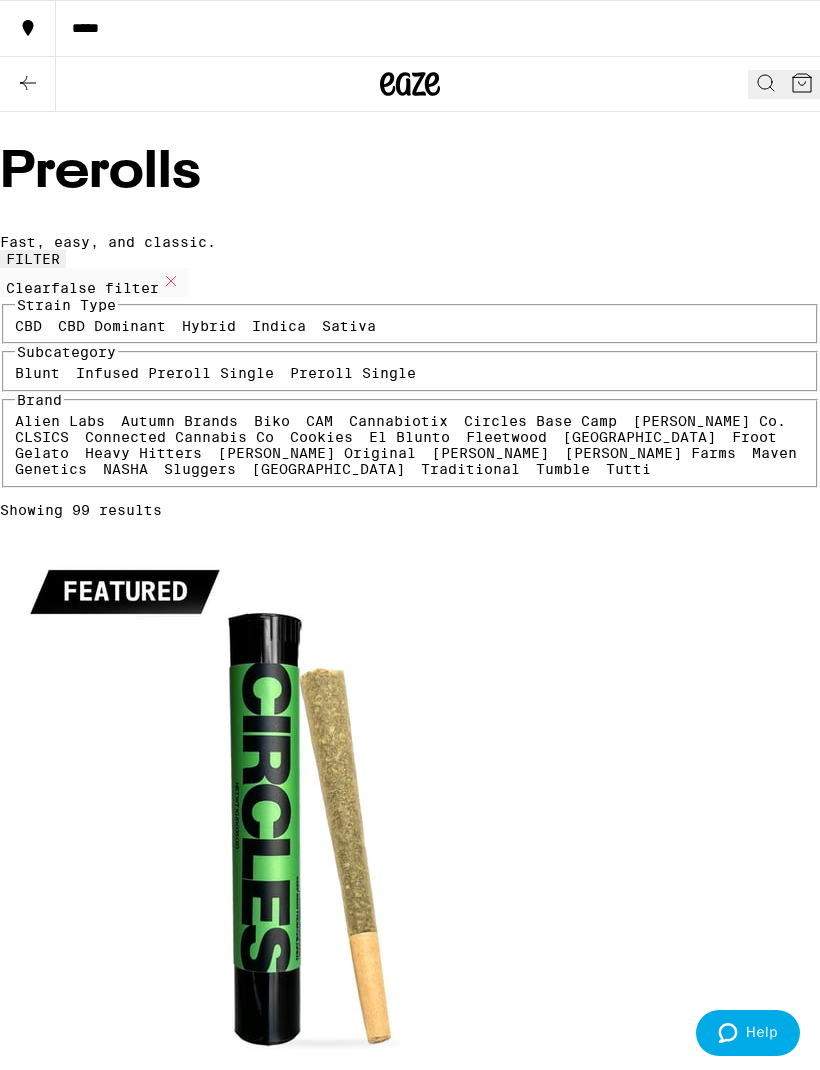 click on "Preroll Single" at bounding box center [353, 373] 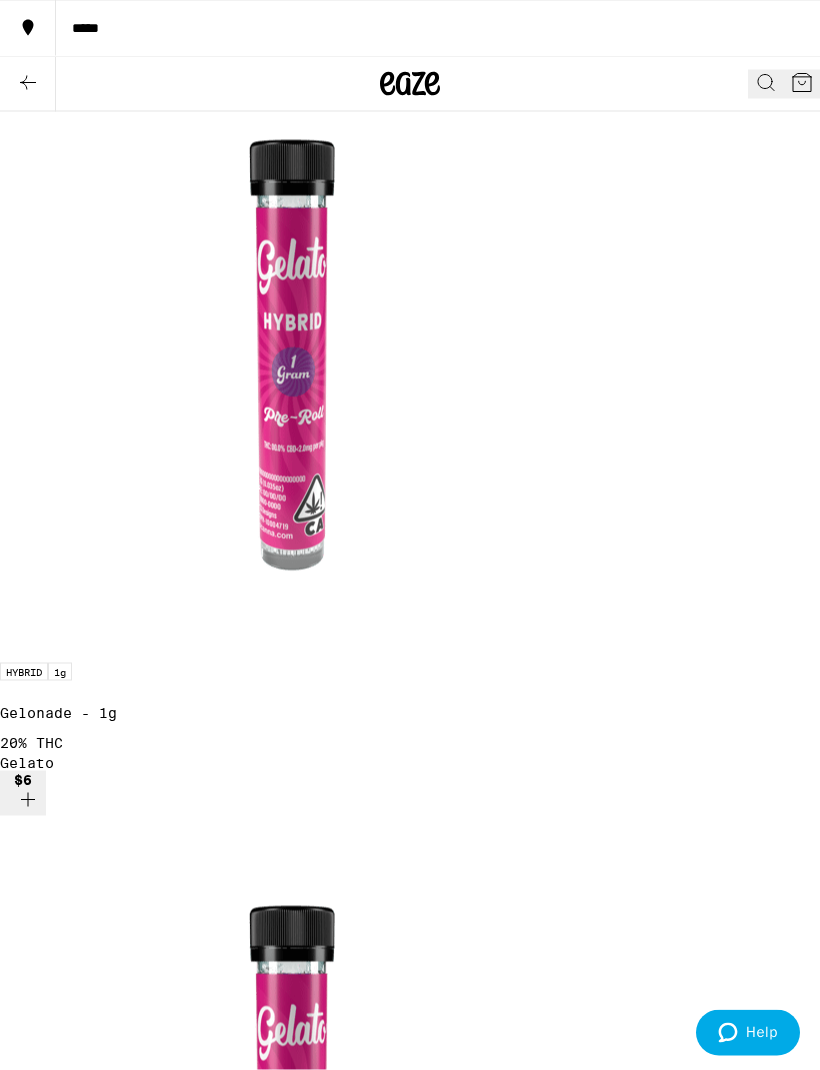 scroll, scrollTop: 2000, scrollLeft: 0, axis: vertical 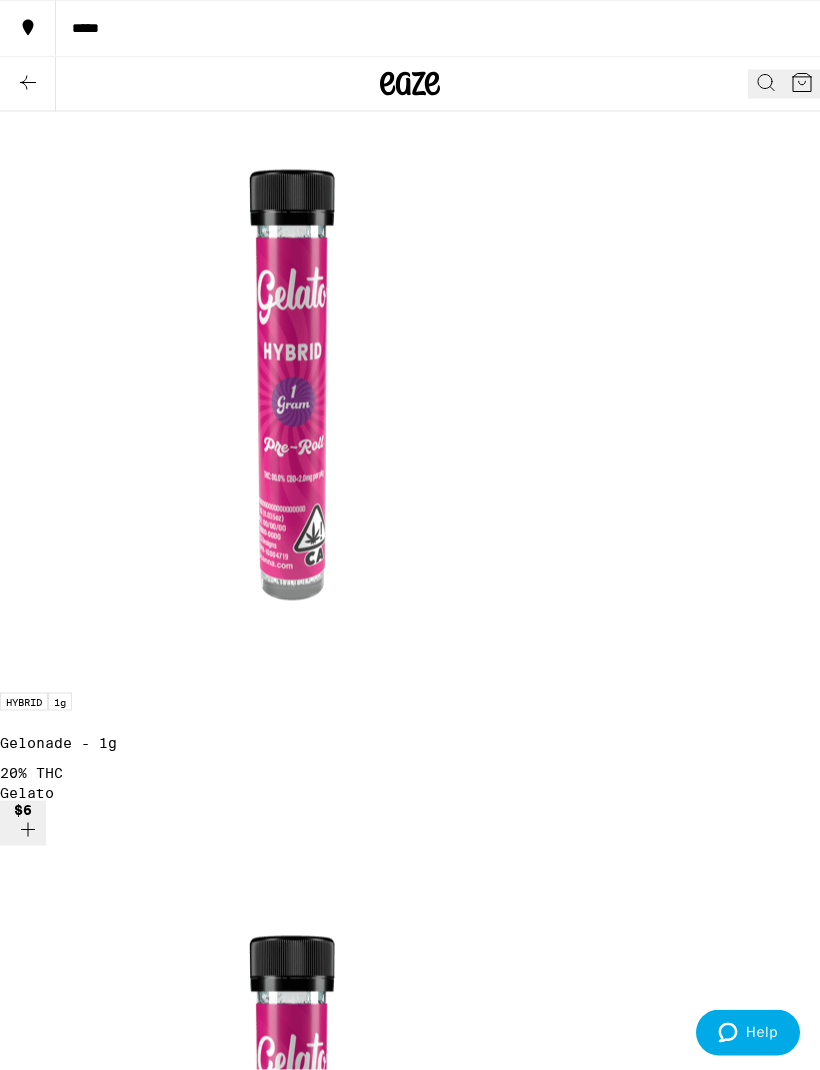 click 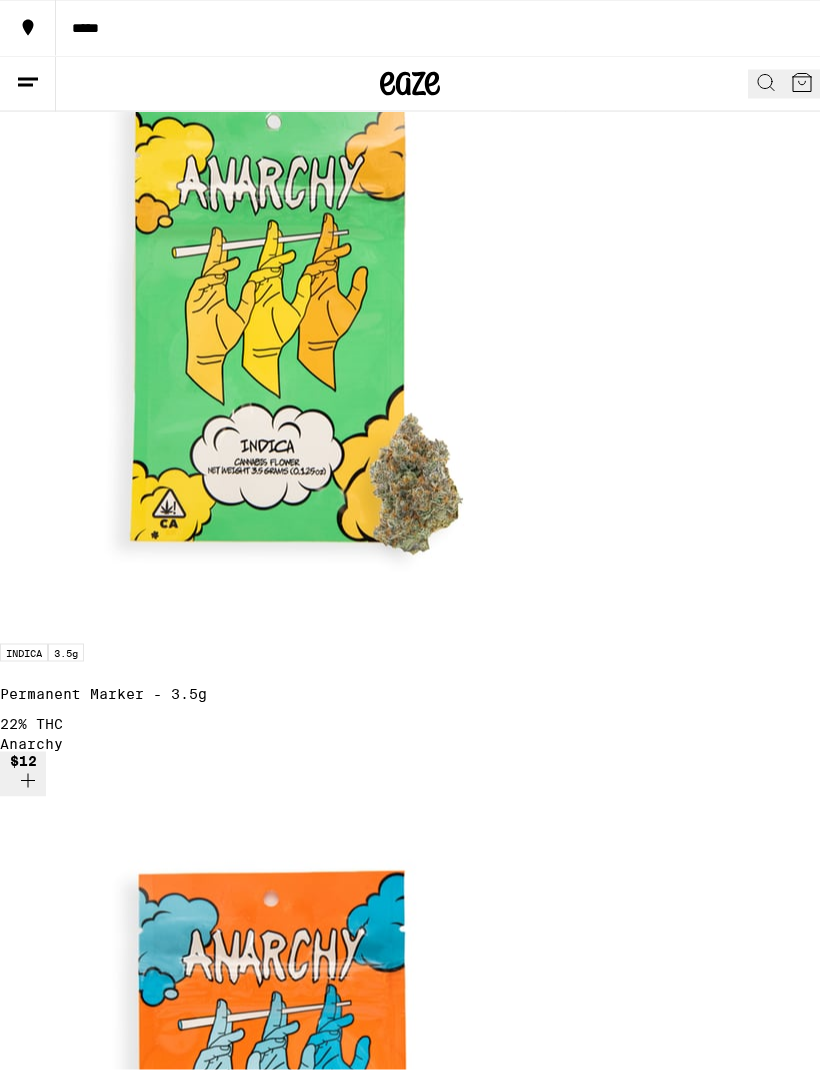 scroll, scrollTop: 0, scrollLeft: 0, axis: both 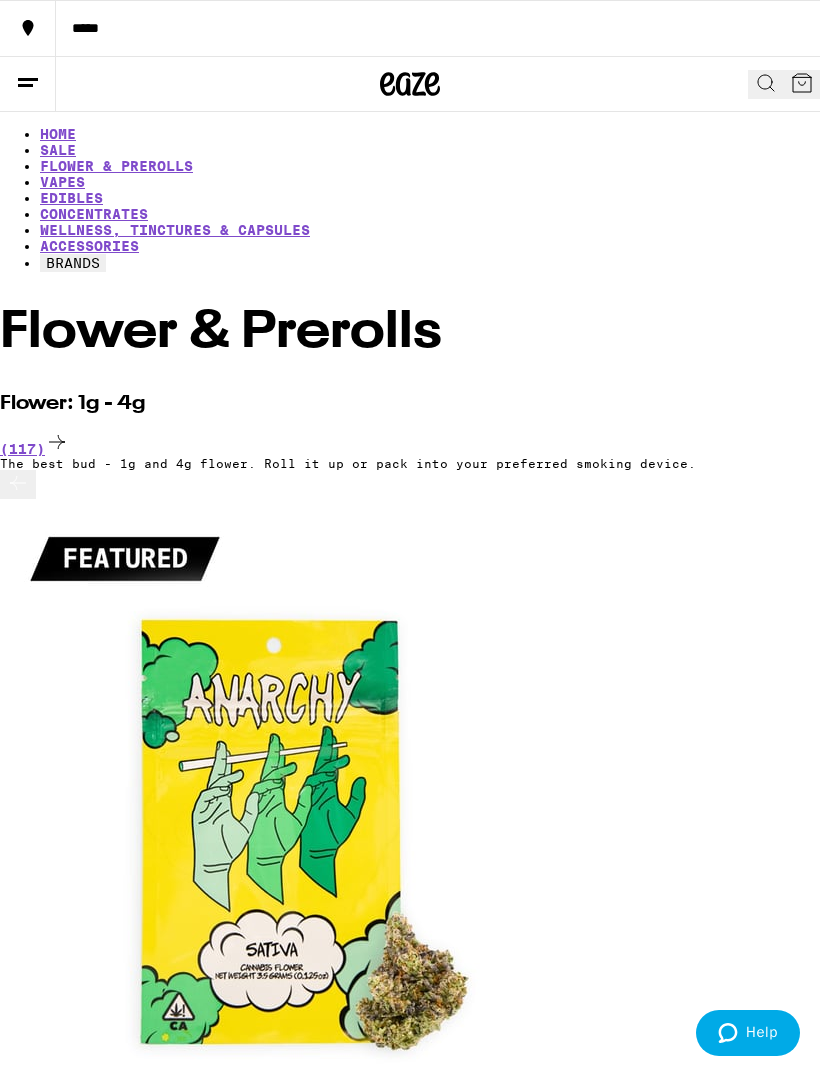 click on "WELLNESS, TINCTURES & CAPSULES" at bounding box center [175, 230] 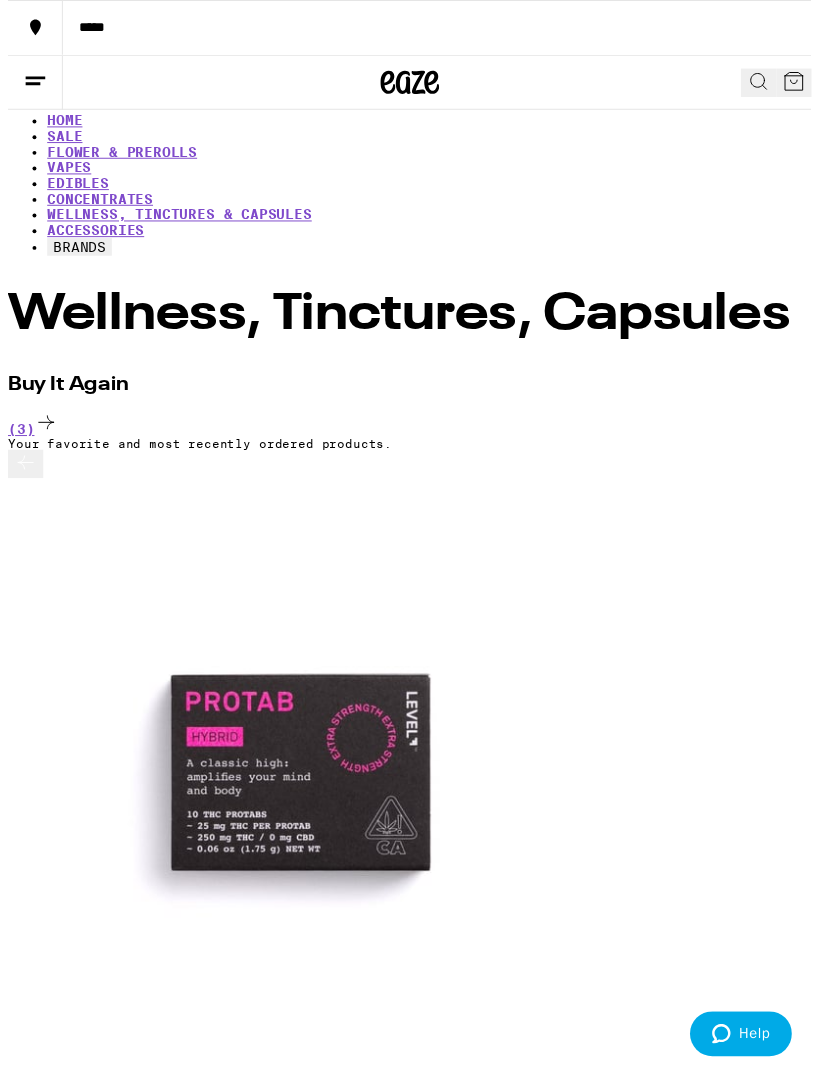 scroll, scrollTop: 145, scrollLeft: 0, axis: vertical 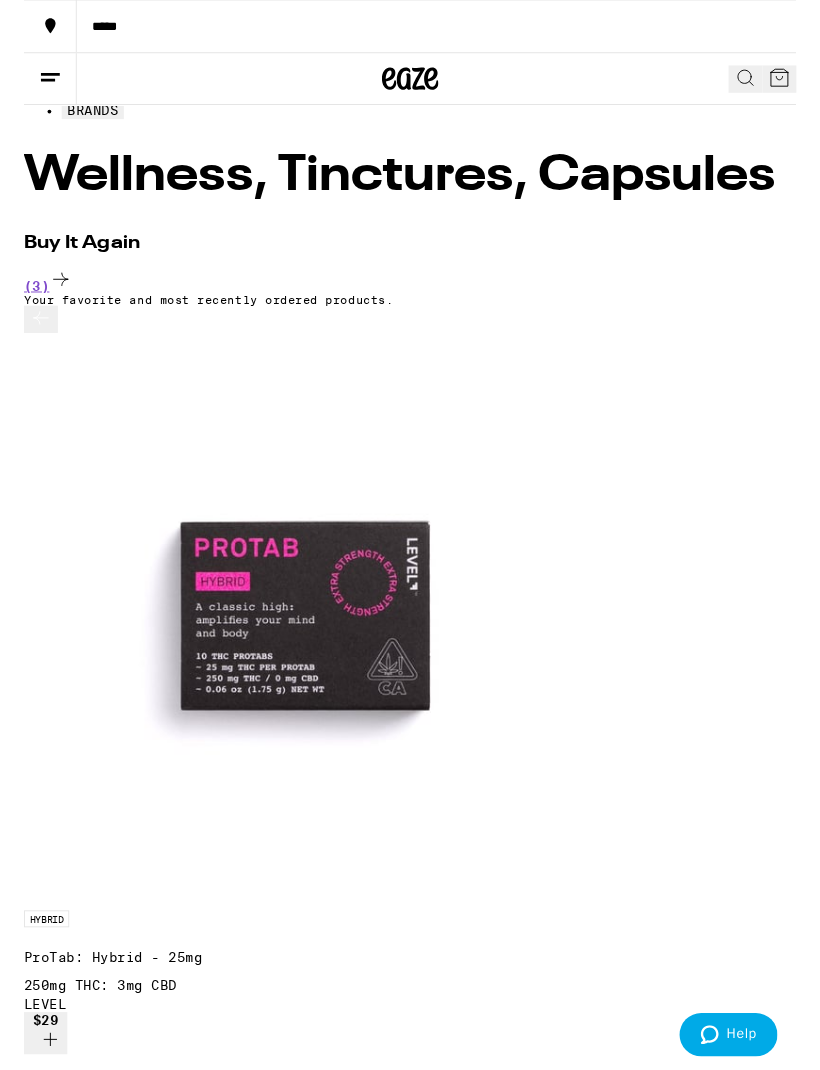 click on "(27)" at bounding box center [410, 2176] 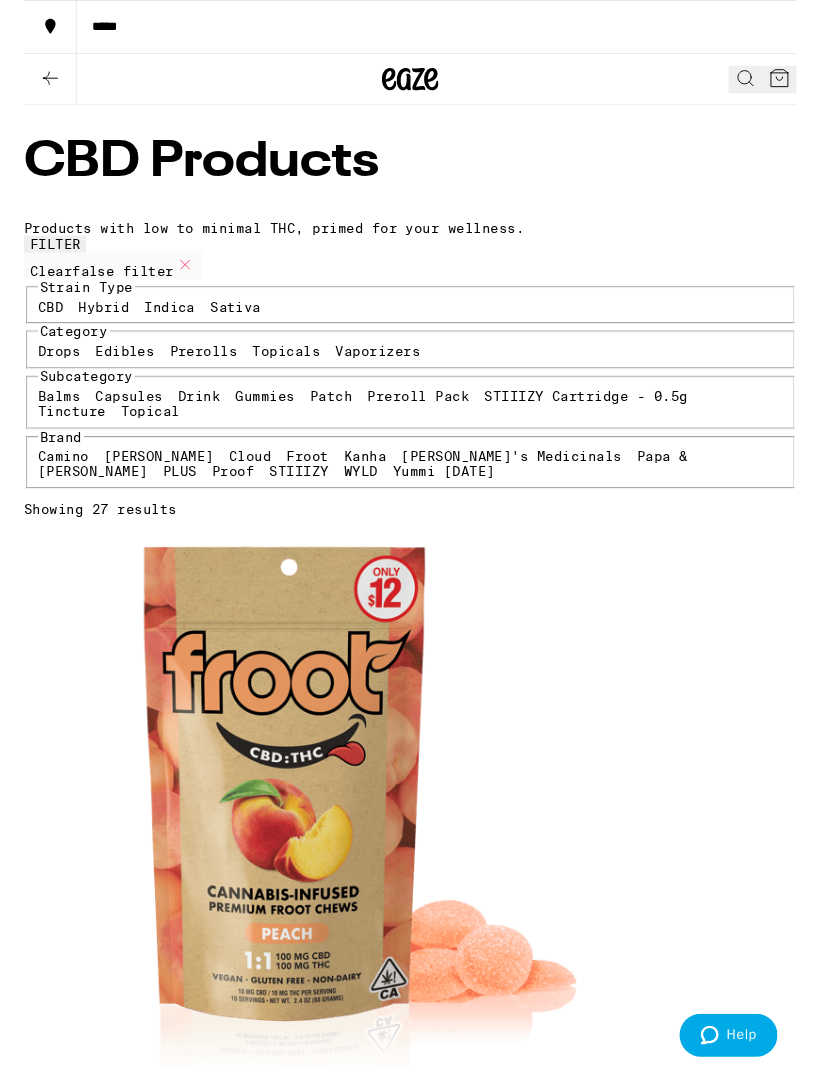 click on "CBD" at bounding box center [28, 326] 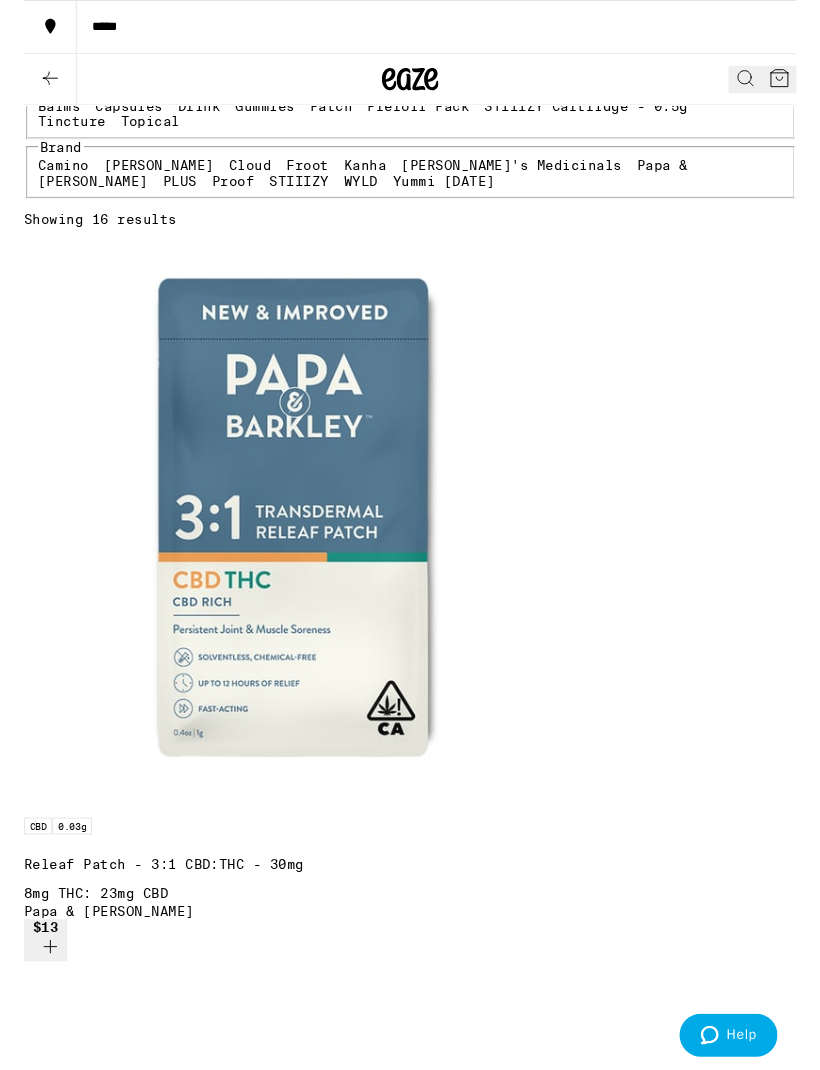 scroll, scrollTop: 406, scrollLeft: 0, axis: vertical 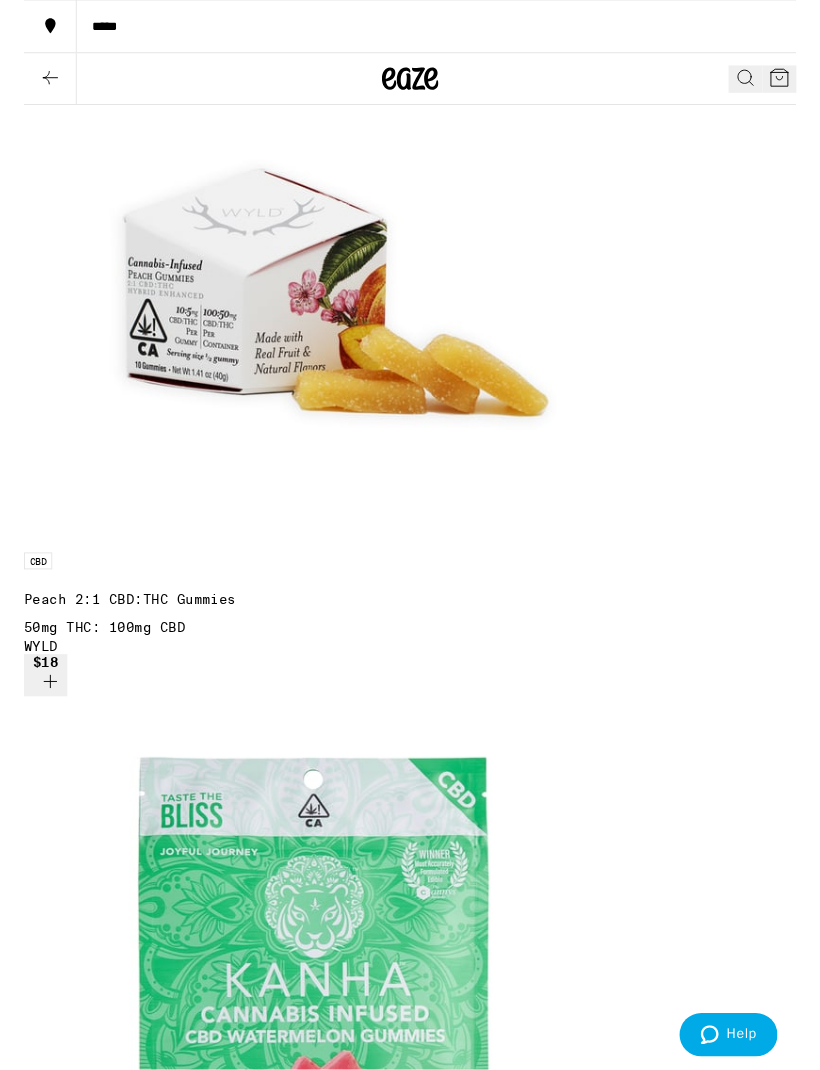 click on "Strawberry 20:1 CBD:THC Gummies" at bounding box center [410, 6029] 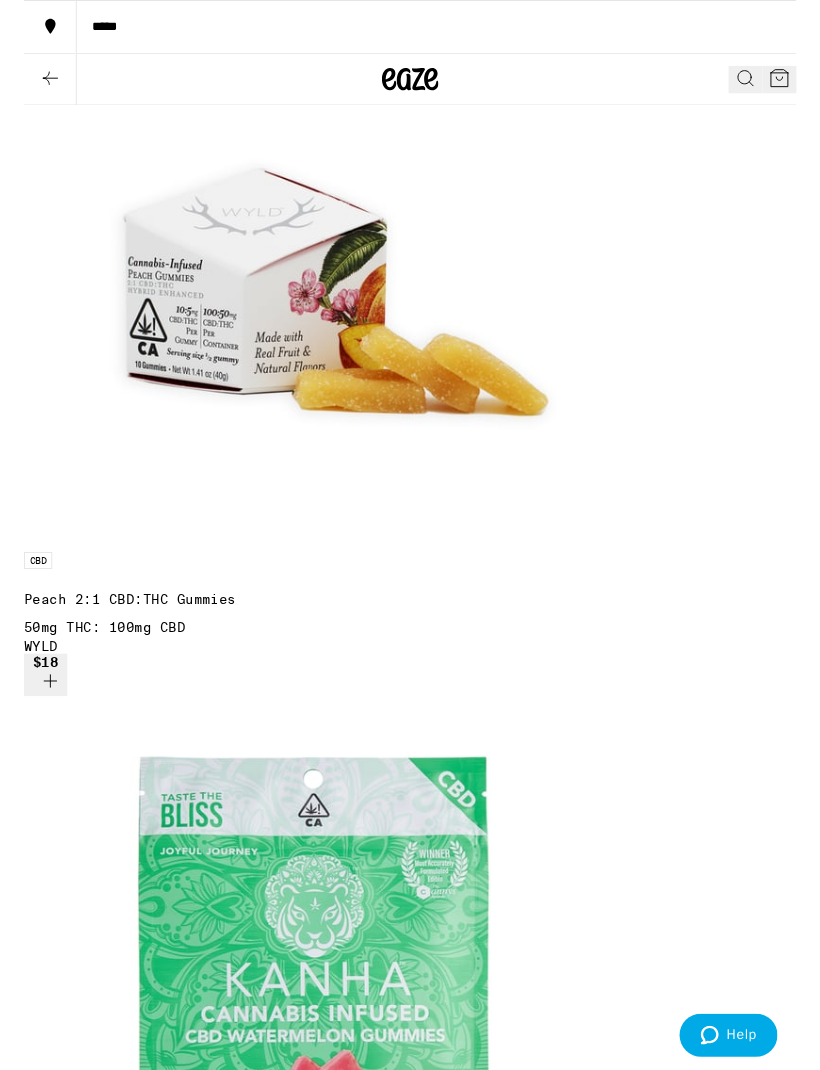 click 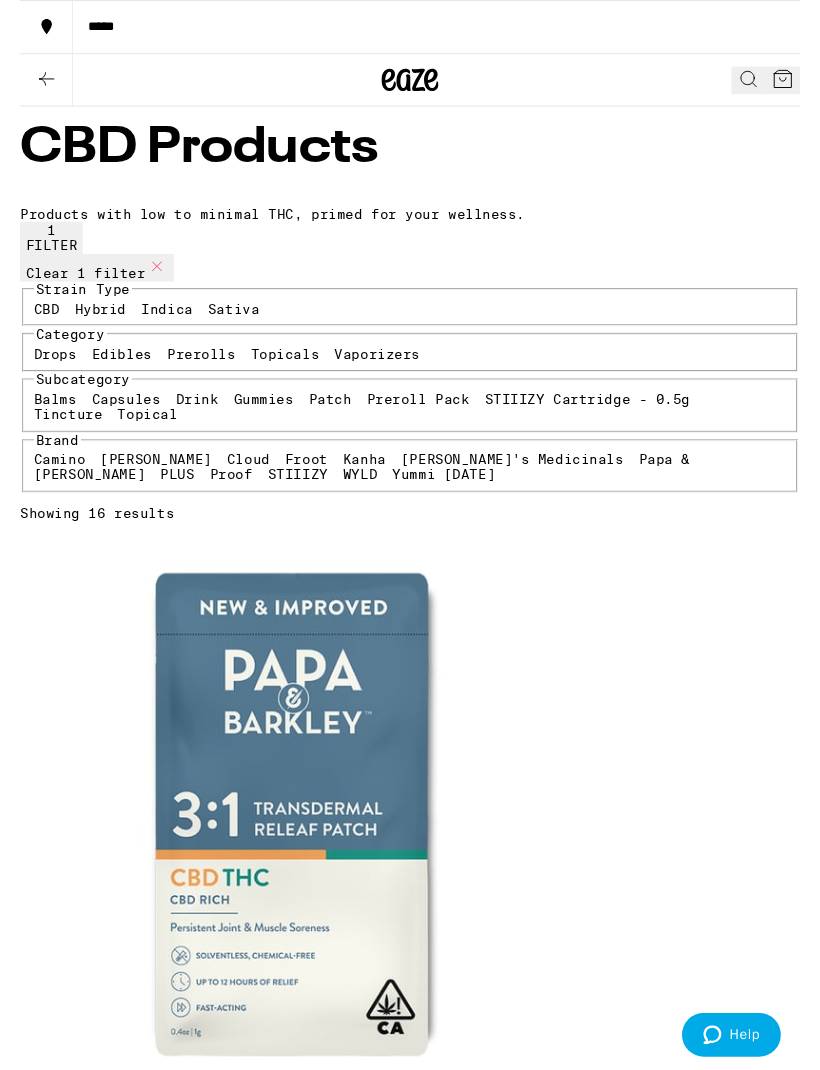 scroll, scrollTop: 7, scrollLeft: 0, axis: vertical 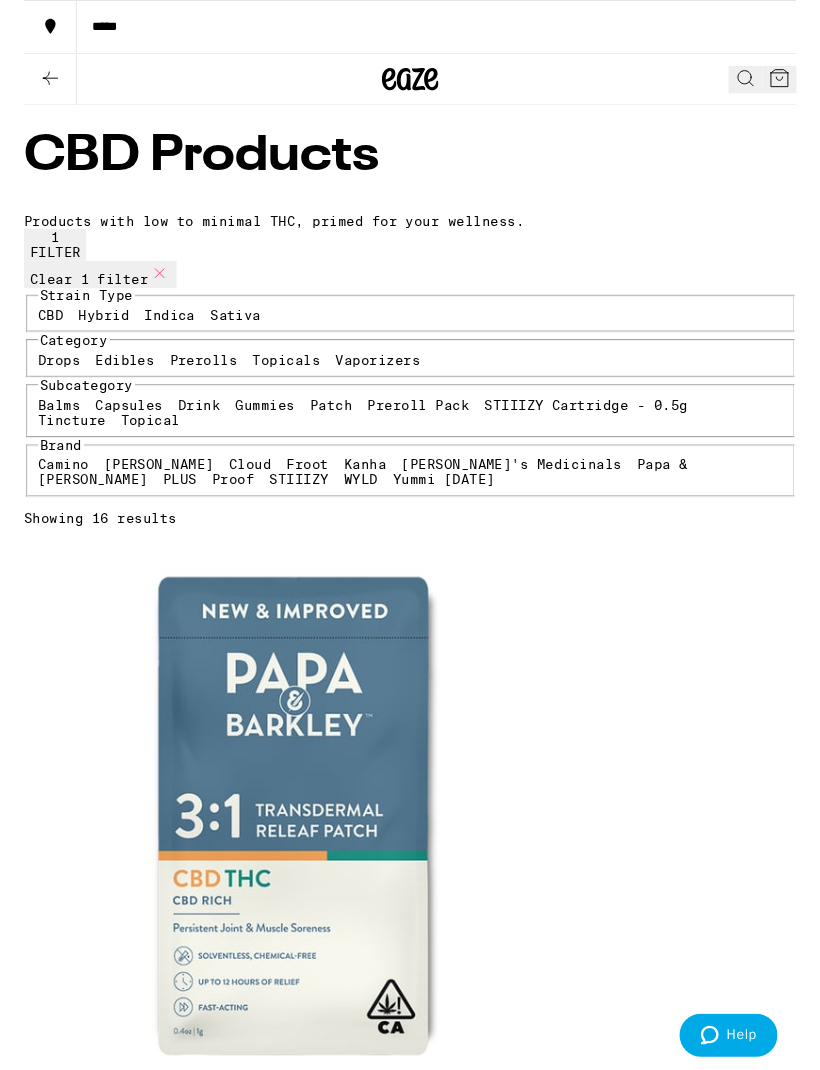 click on "Watermelon 20:1 CBD Gummies" at bounding box center (410, 2767) 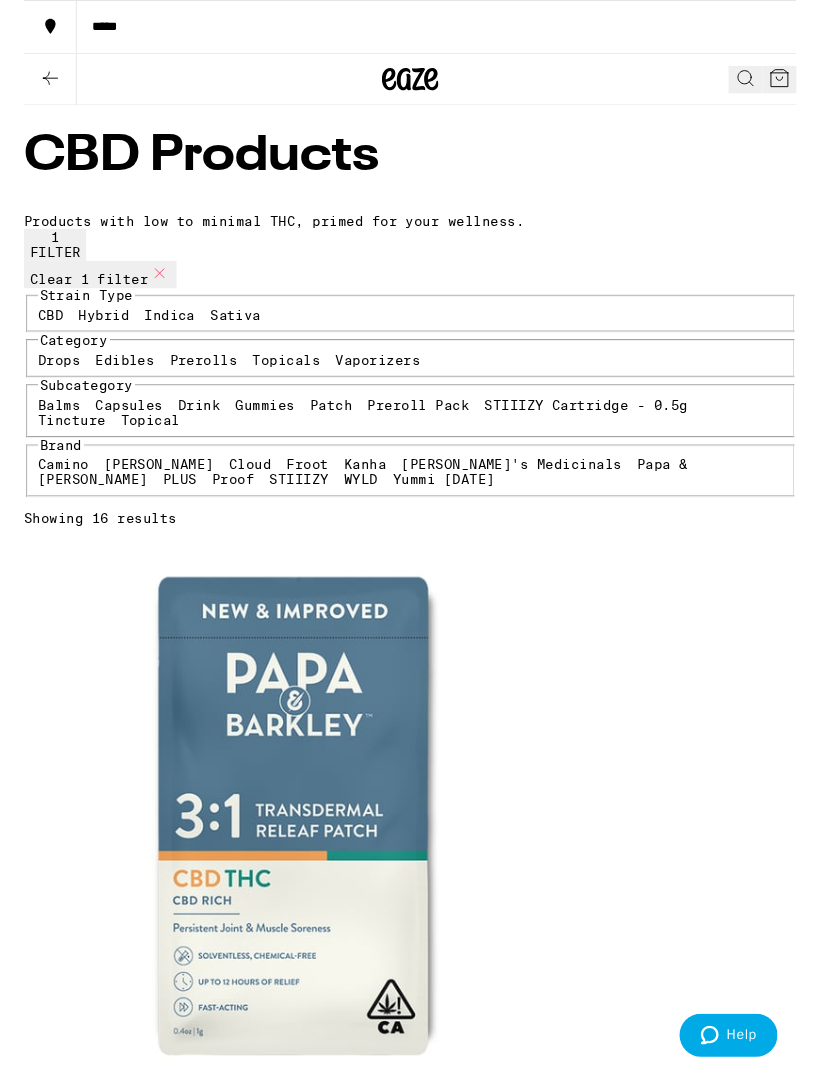 click 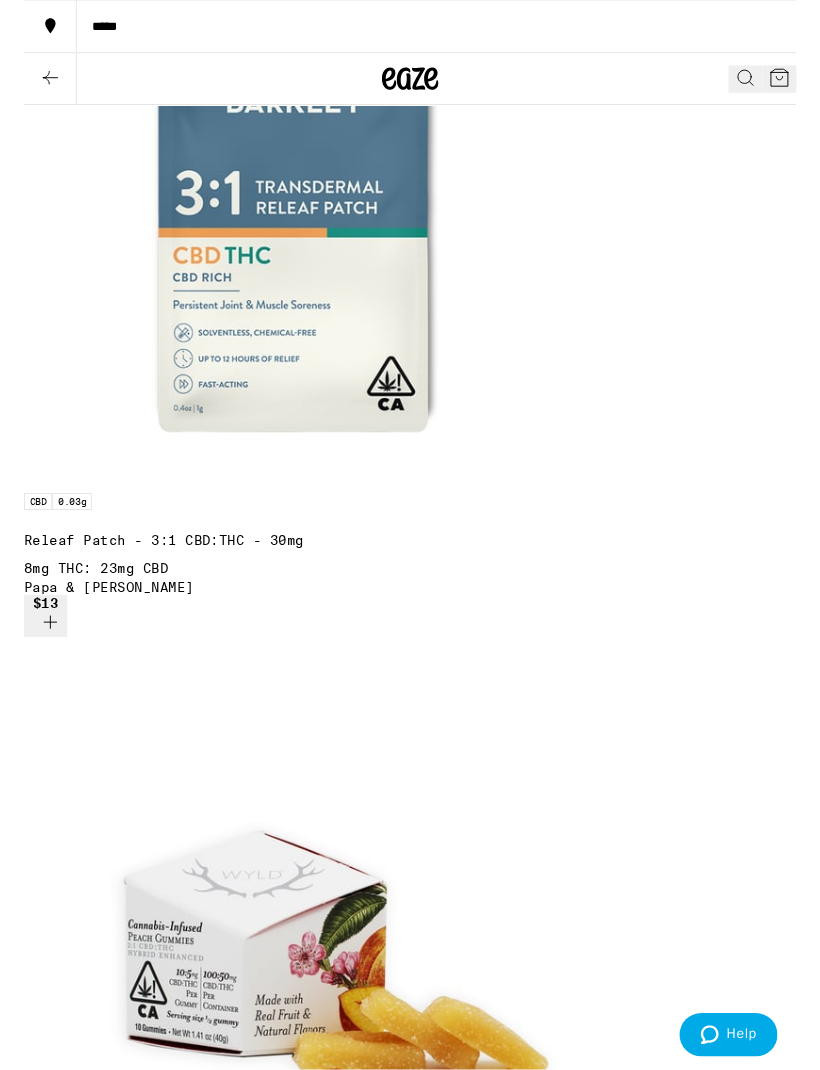 scroll, scrollTop: 668, scrollLeft: 0, axis: vertical 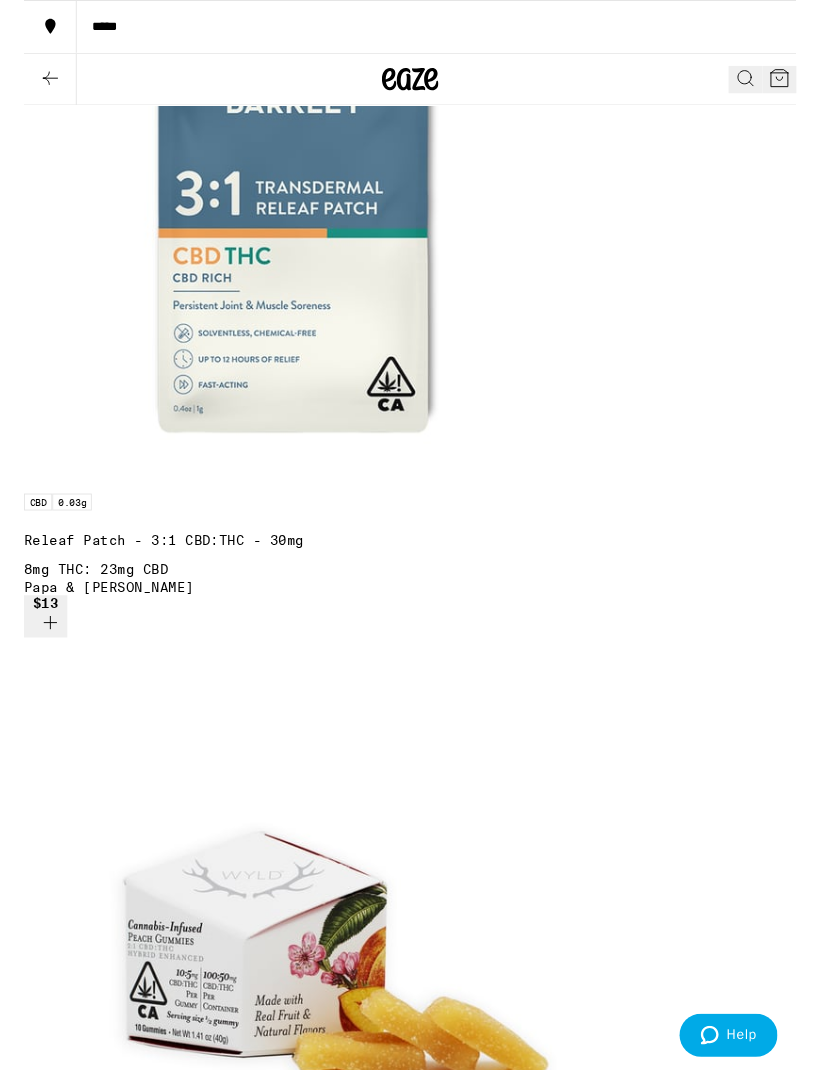click at bounding box center (300, 3275) 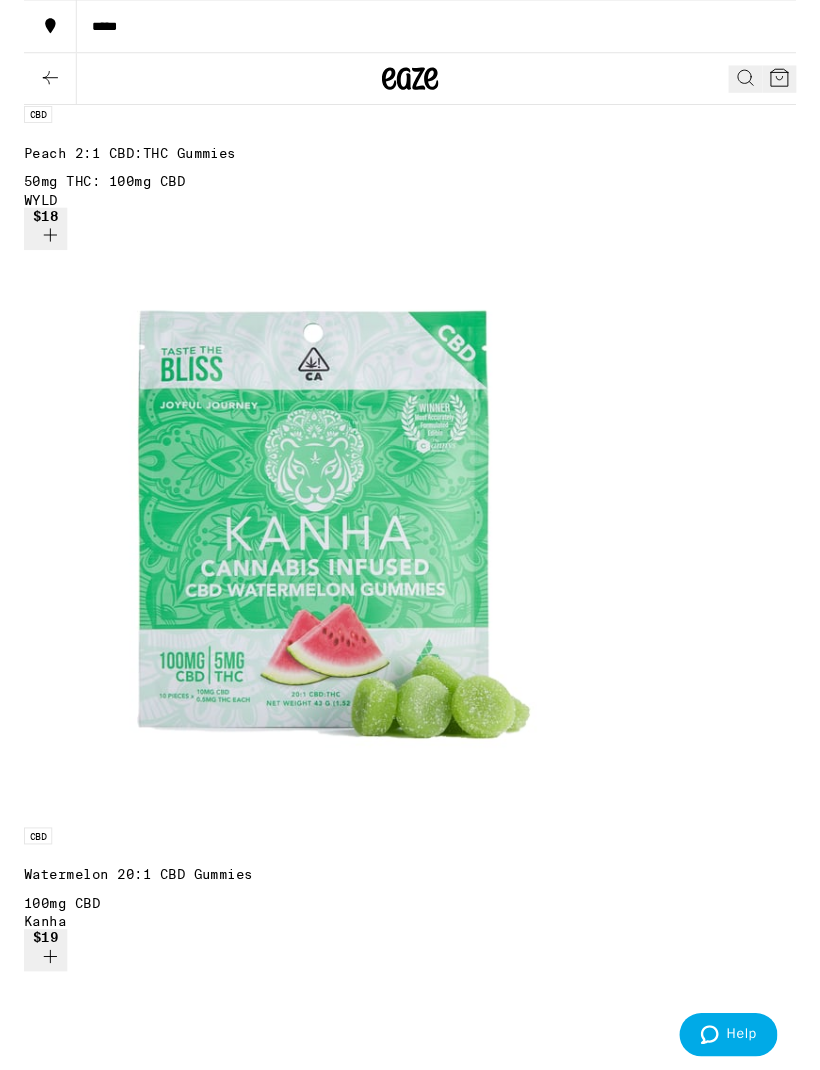 scroll, scrollTop: 1884, scrollLeft: 0, axis: vertical 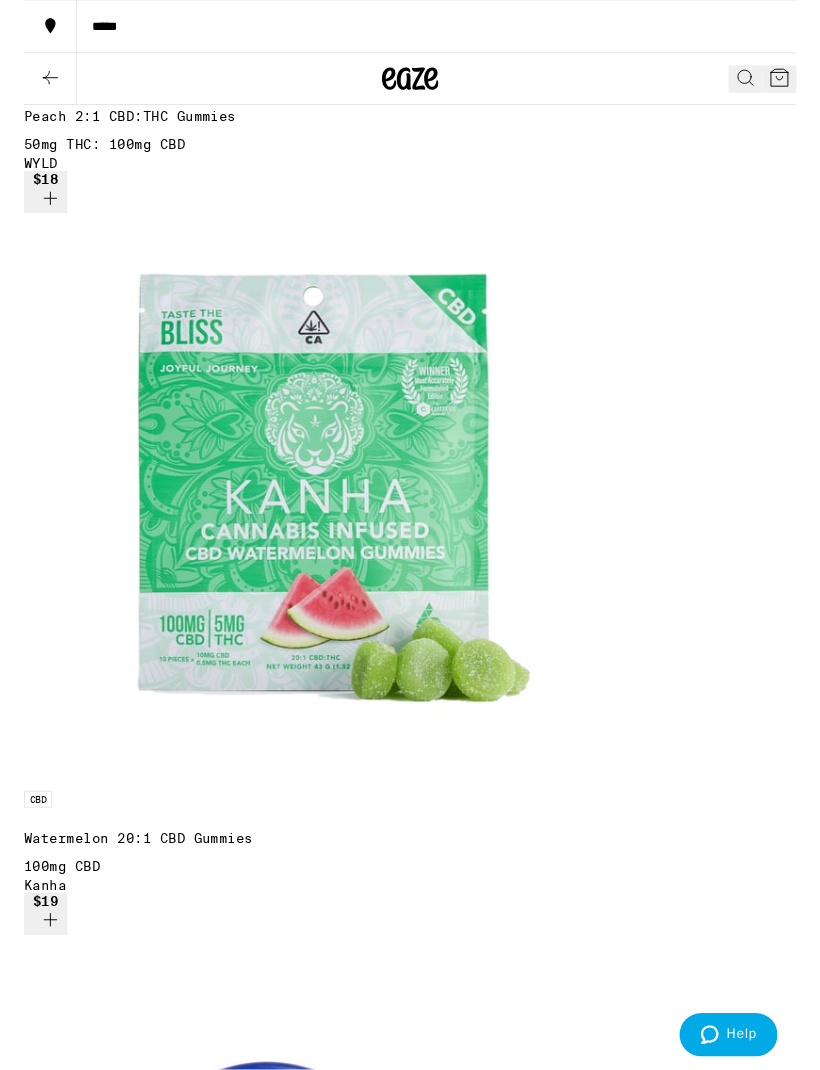 click on "20:1 High CBD Tincture - 15mg" at bounding box center (410, 7815) 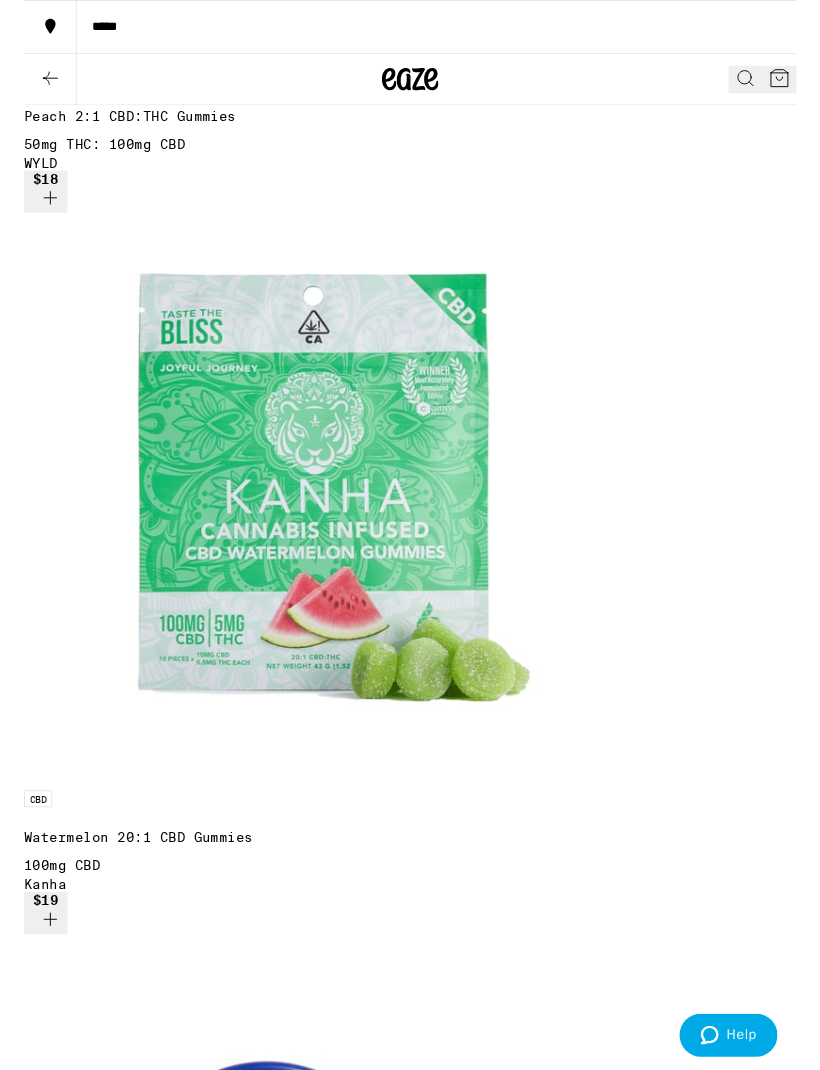 click 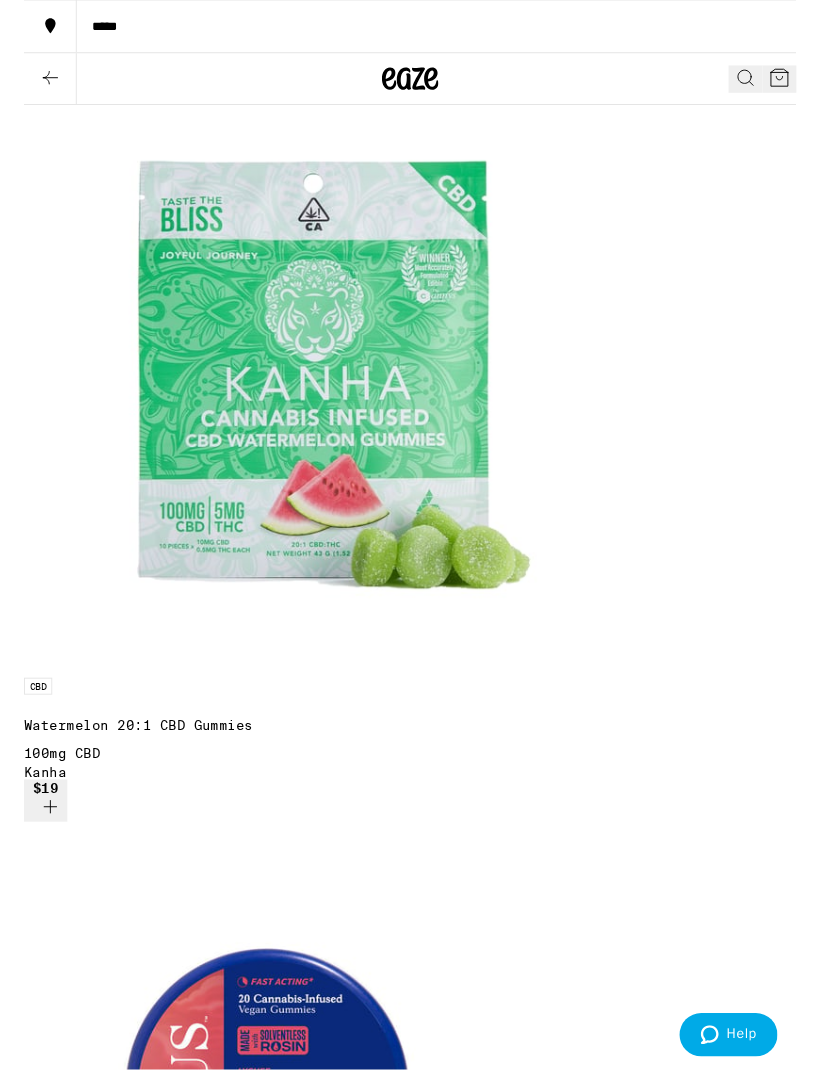 scroll, scrollTop: 2006, scrollLeft: 0, axis: vertical 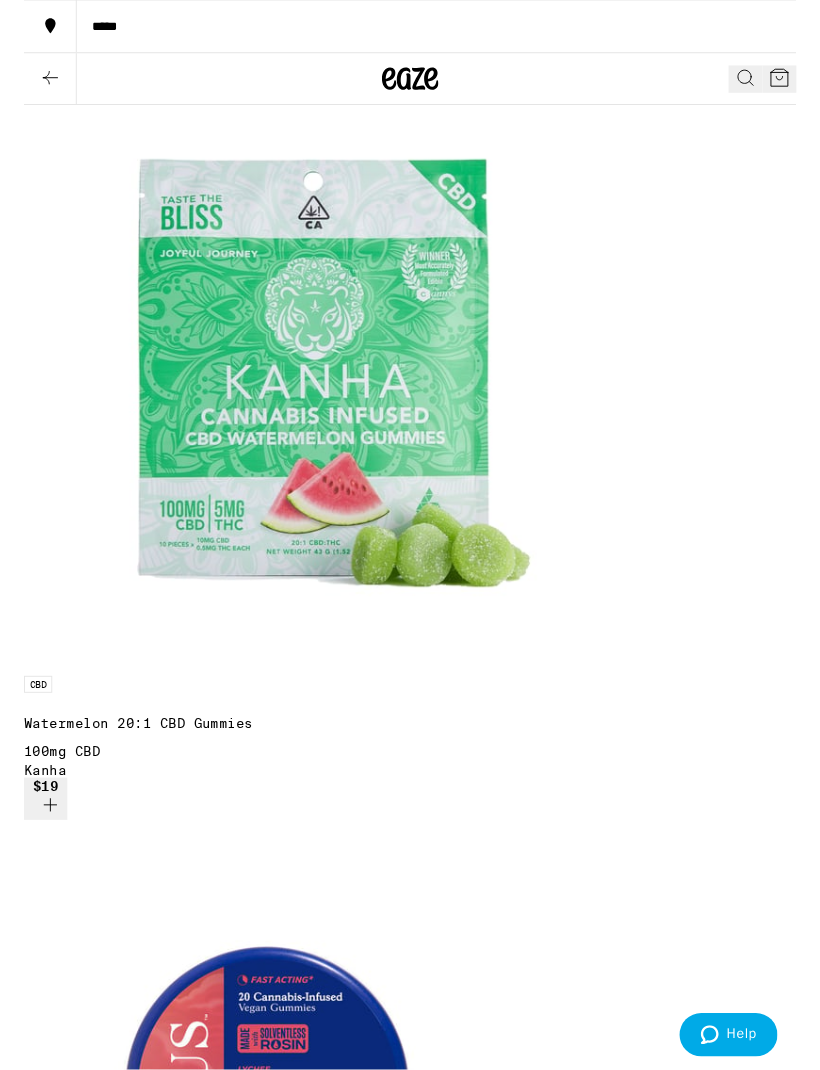 click on "20:1 CBD Capsules - 300mg" at bounding box center (410, 8398) 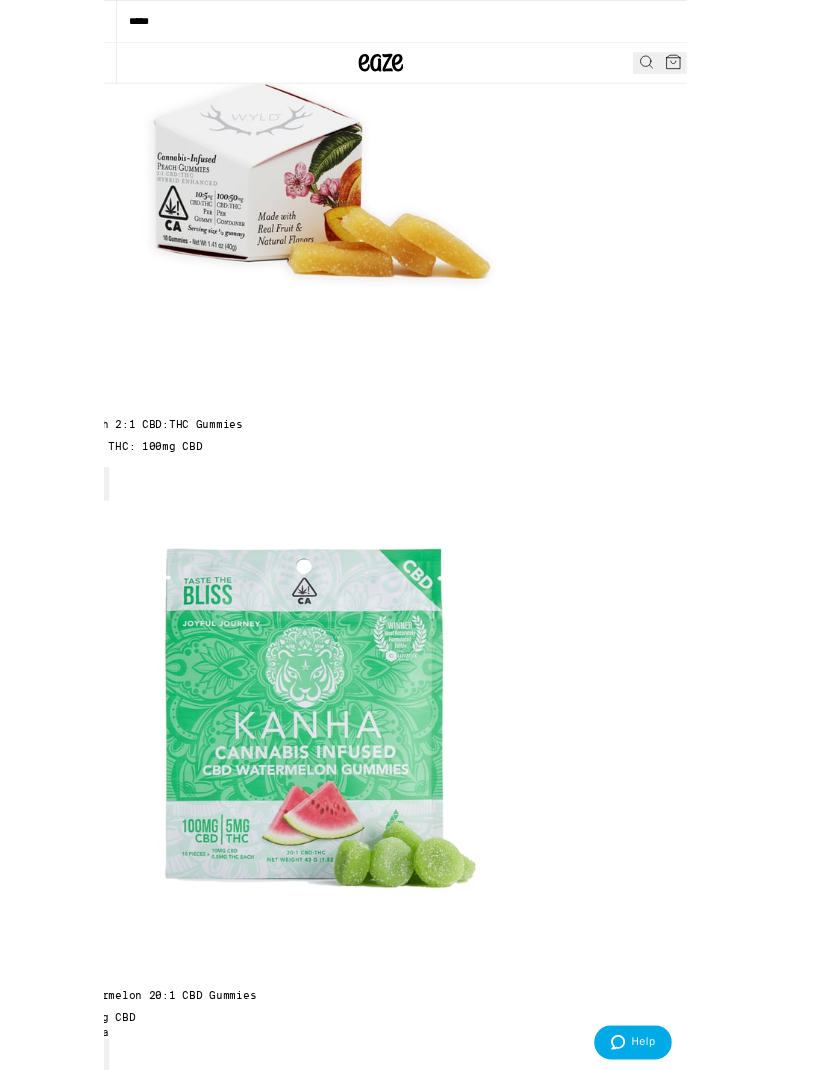 scroll, scrollTop: 1610, scrollLeft: 0, axis: vertical 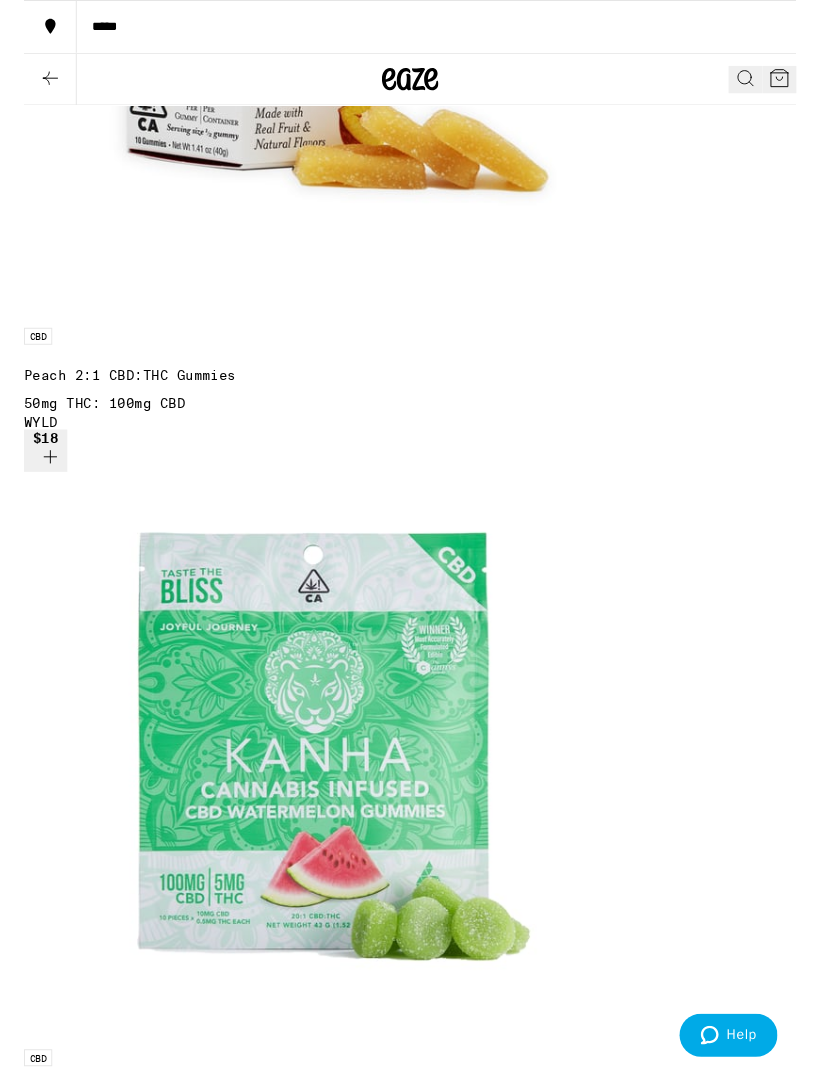 click 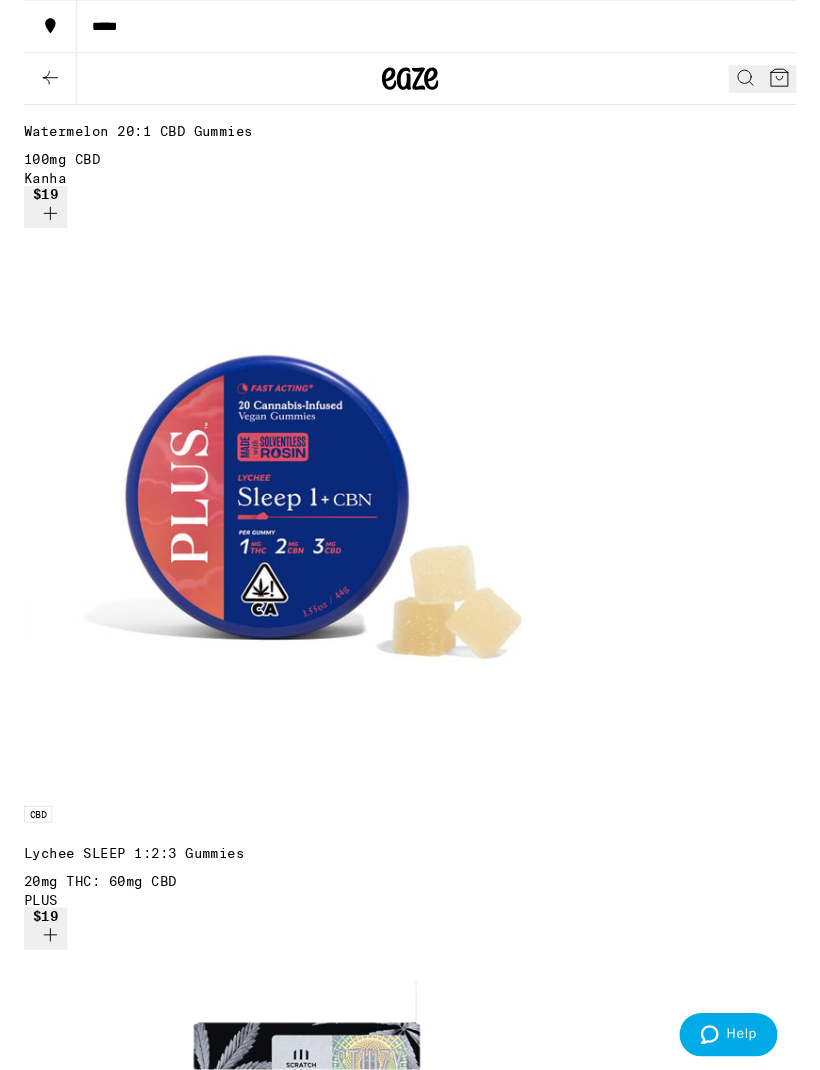 scroll, scrollTop: 2635, scrollLeft: 0, axis: vertical 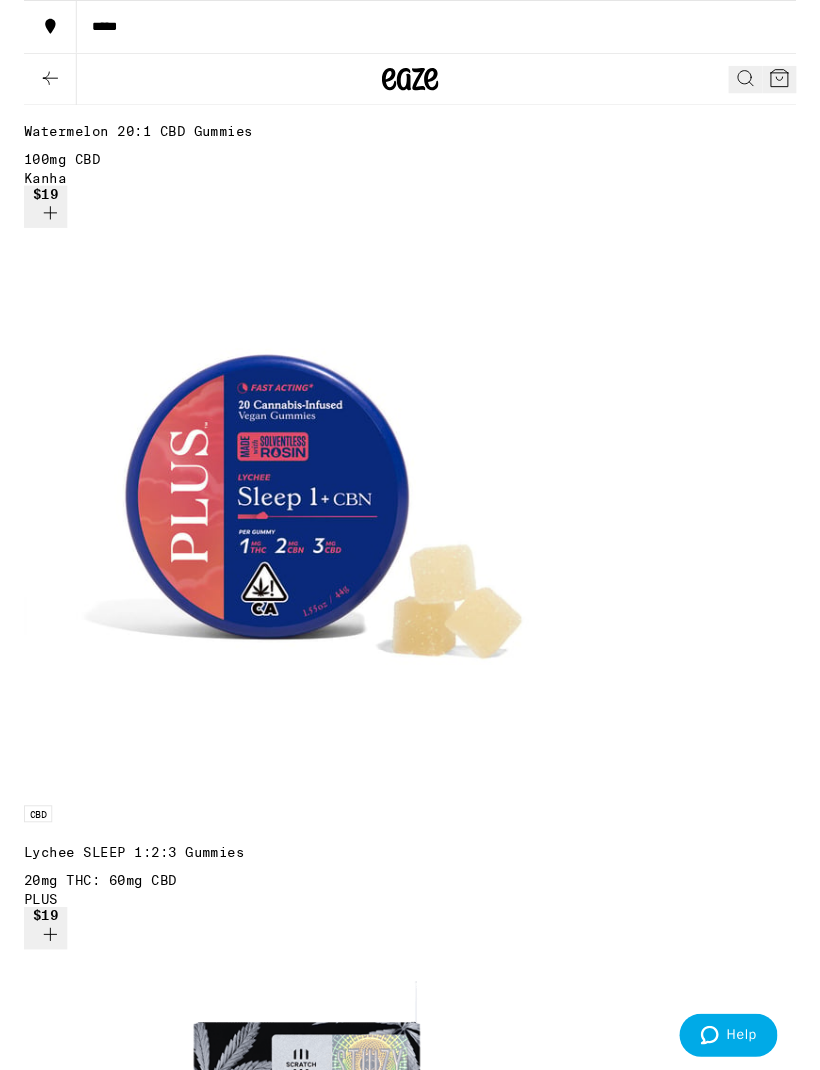 click on "30:1 CBD:THC Releaf Capsules - 30mg" at bounding box center (410, 10067) 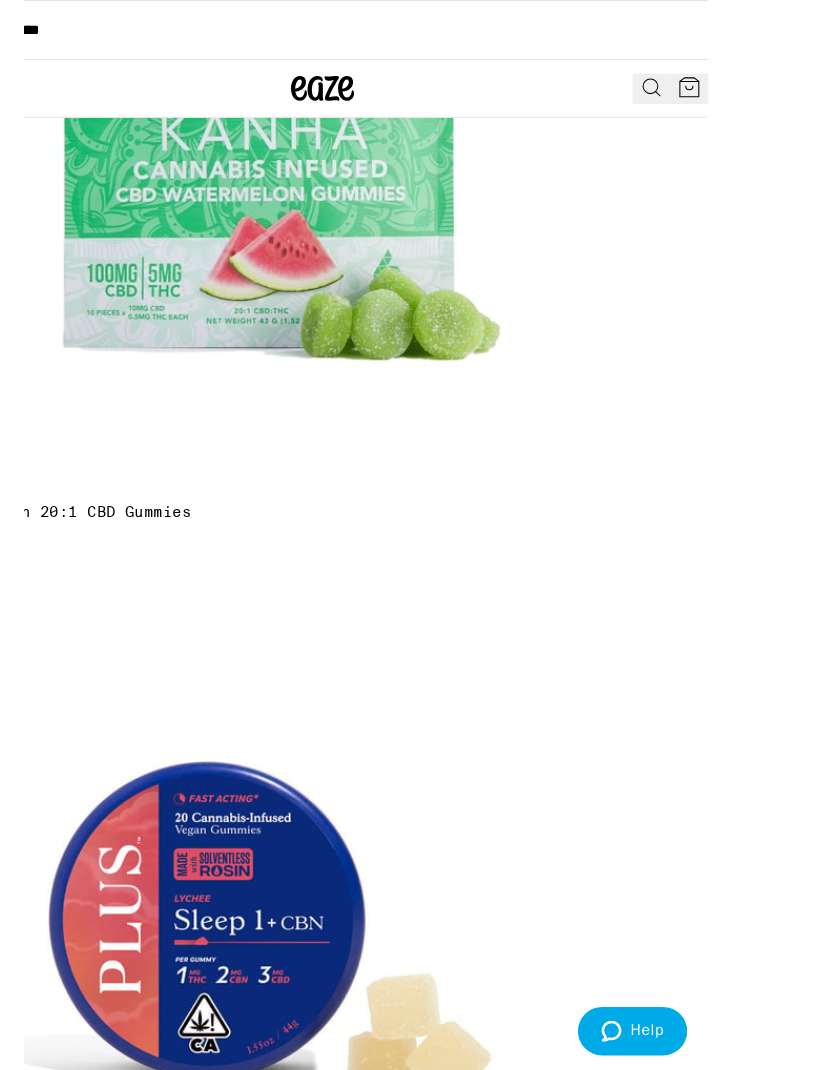 click at bounding box center (367, 11383) 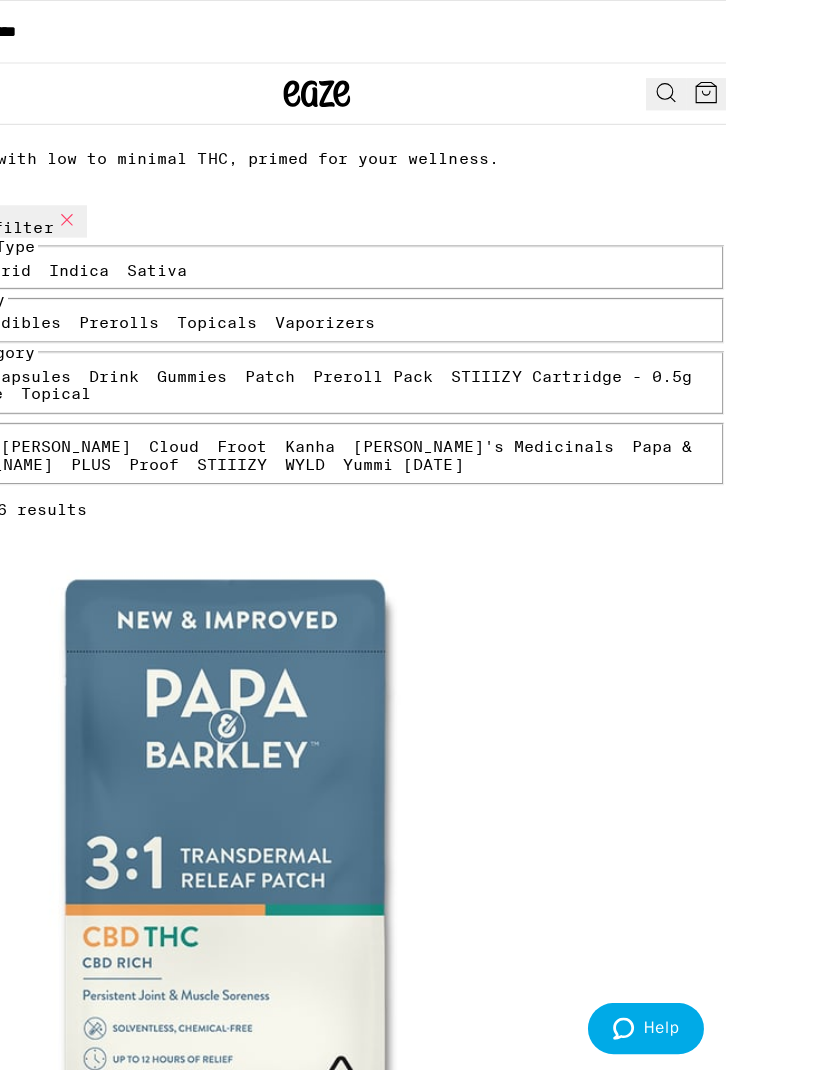 scroll, scrollTop: 0, scrollLeft: 0, axis: both 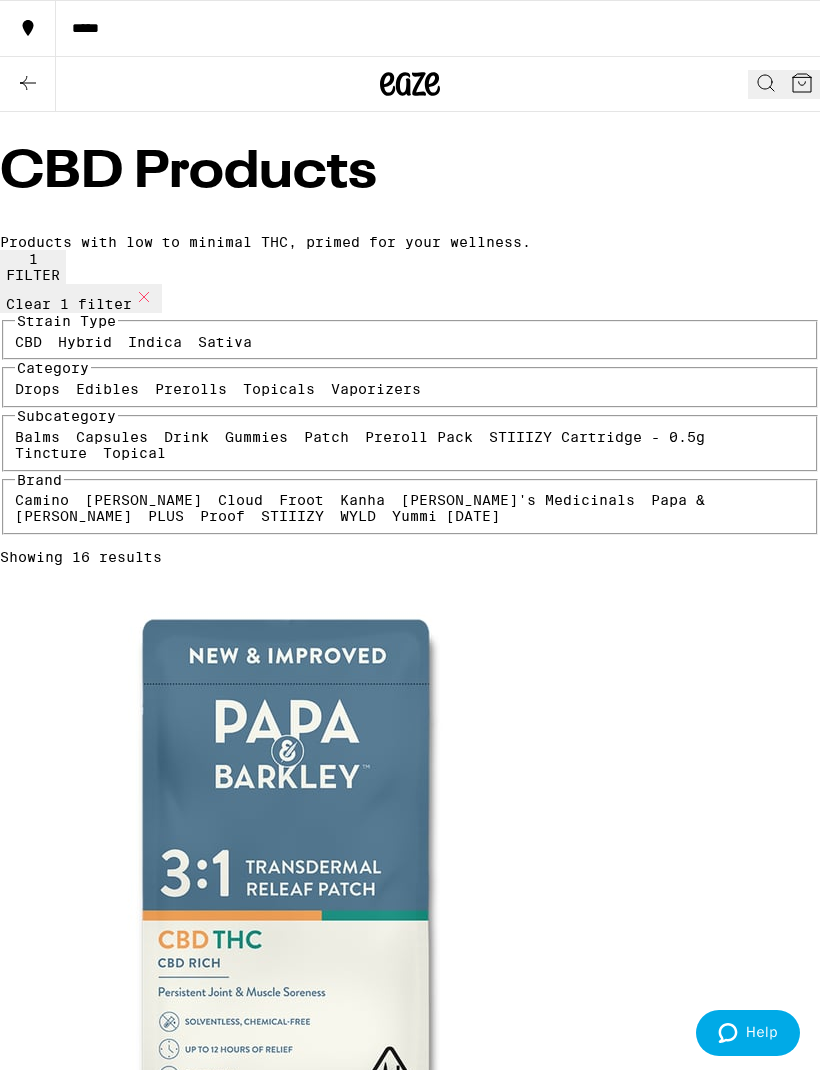 click 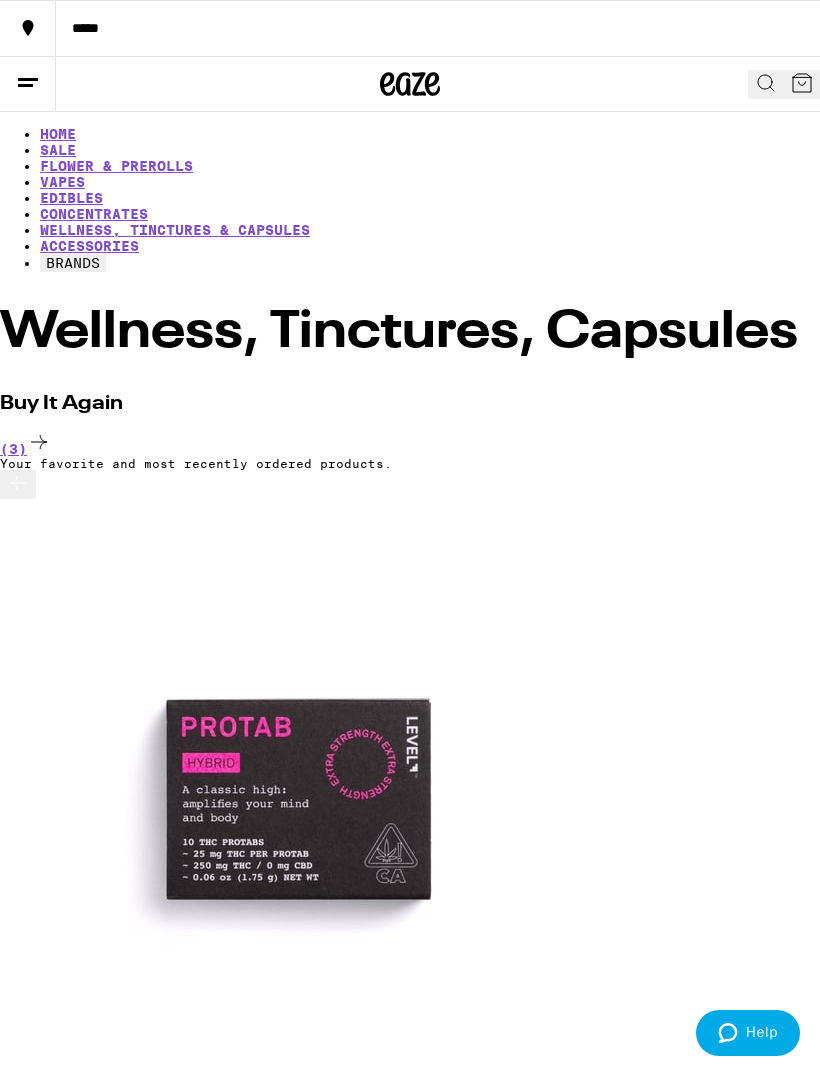 scroll, scrollTop: 0, scrollLeft: 0, axis: both 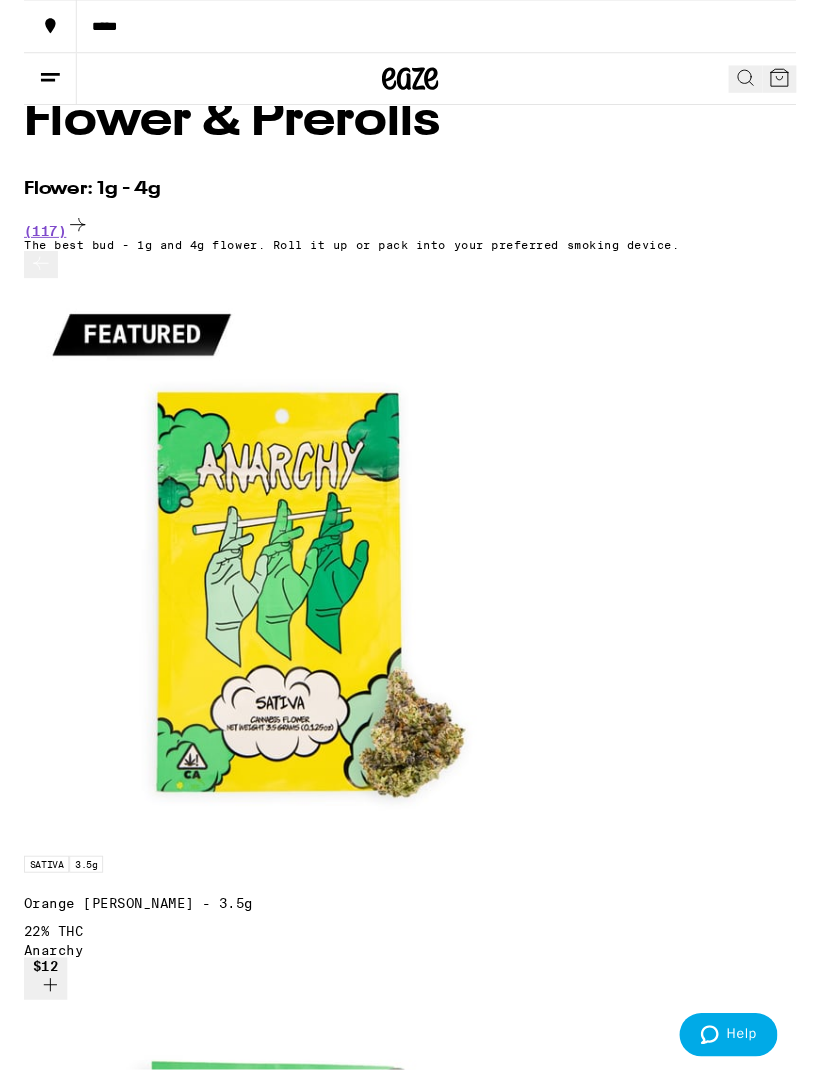 click on "(162)" at bounding box center (410, 8833) 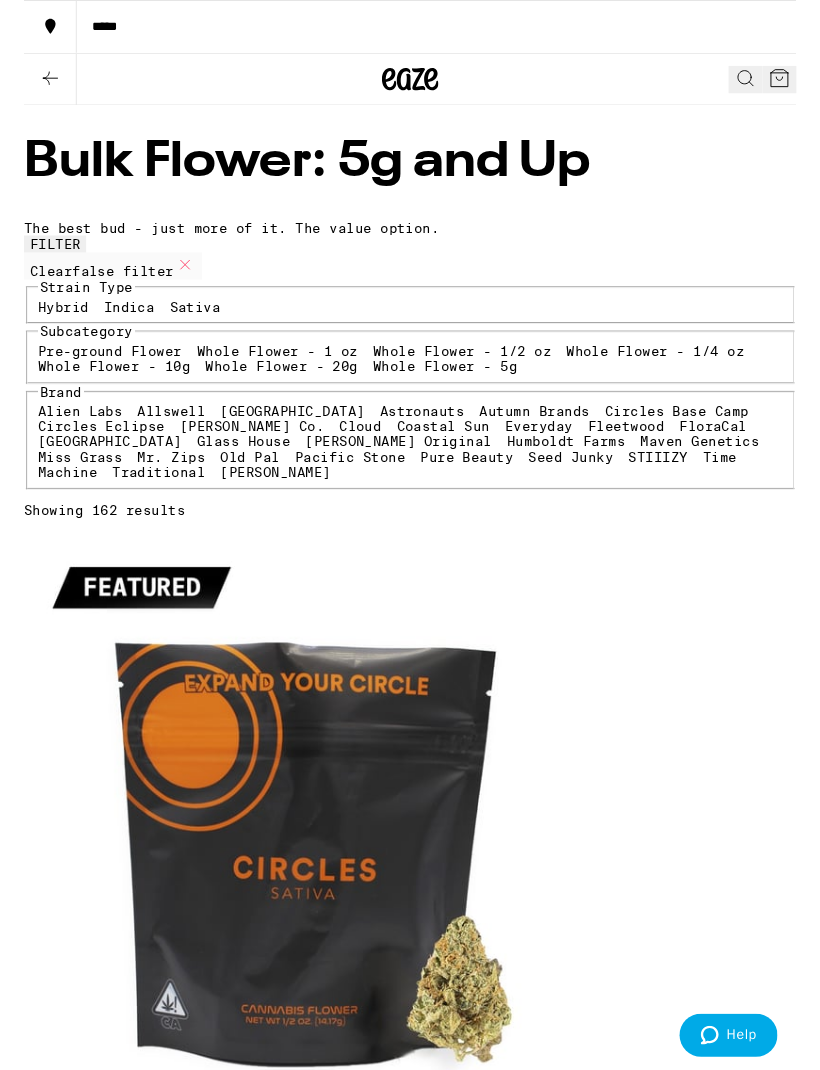 click 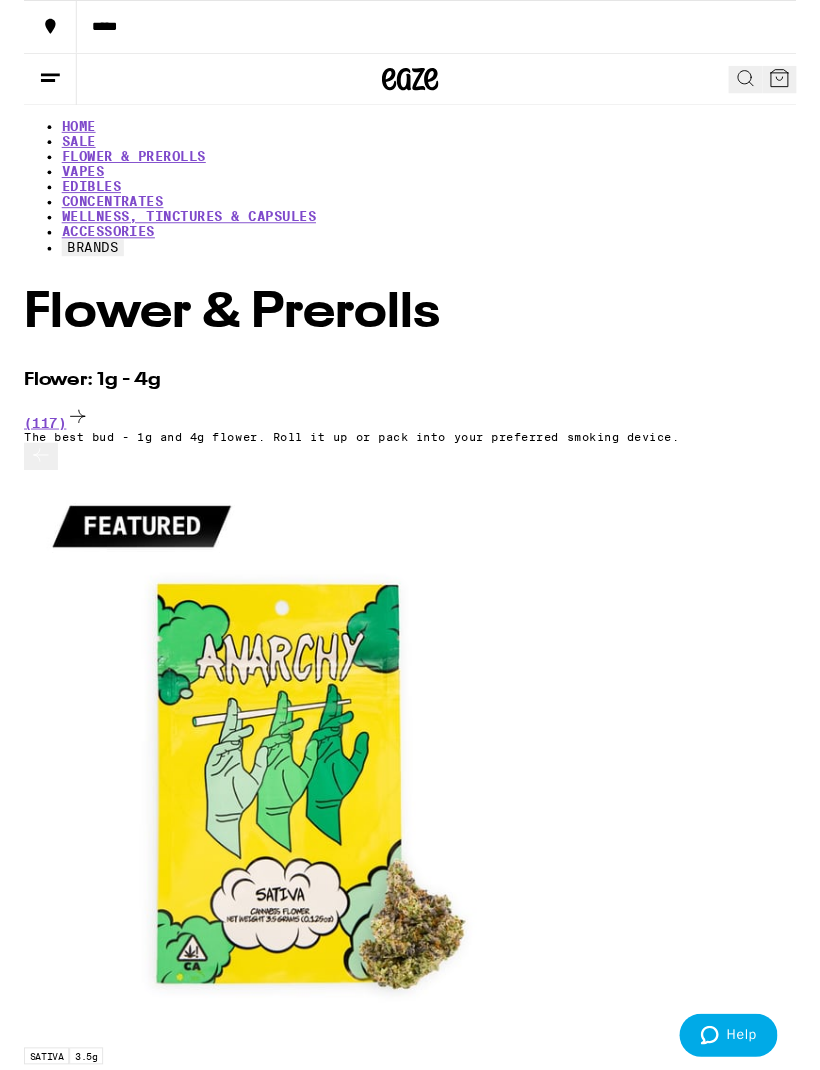 click on "(117)" at bounding box center [410, 443] 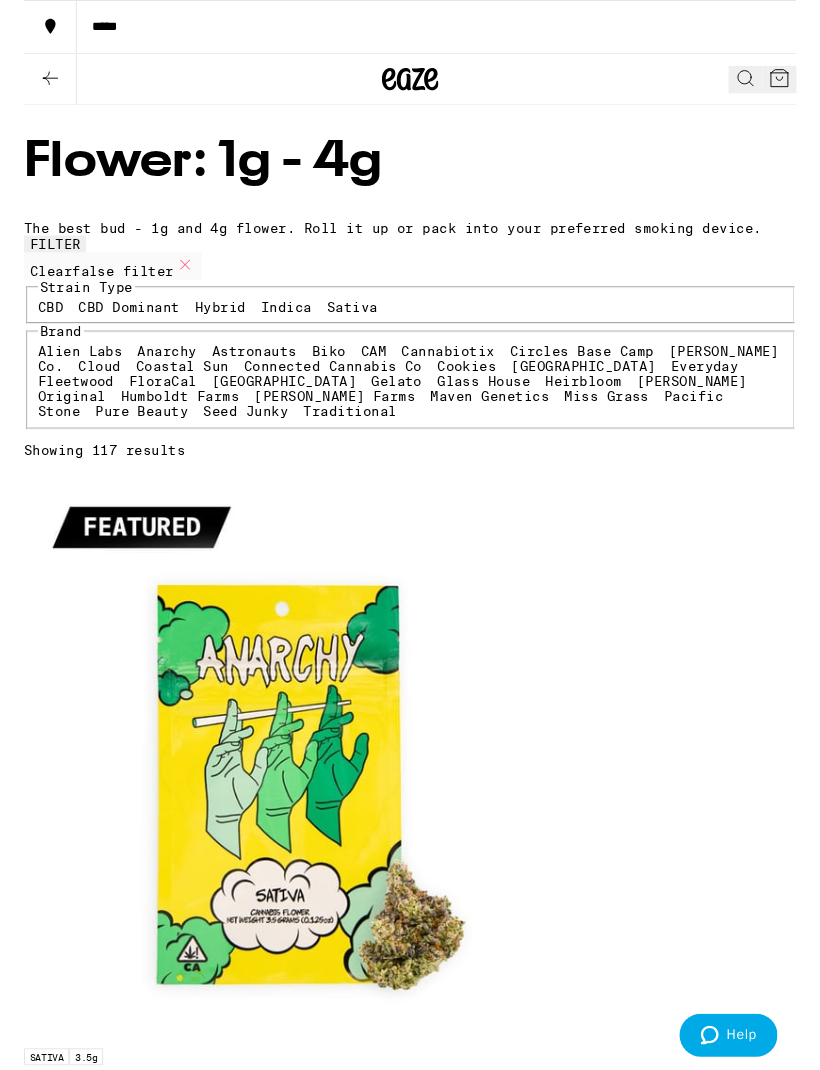 click on "CBD" at bounding box center (28, 326) 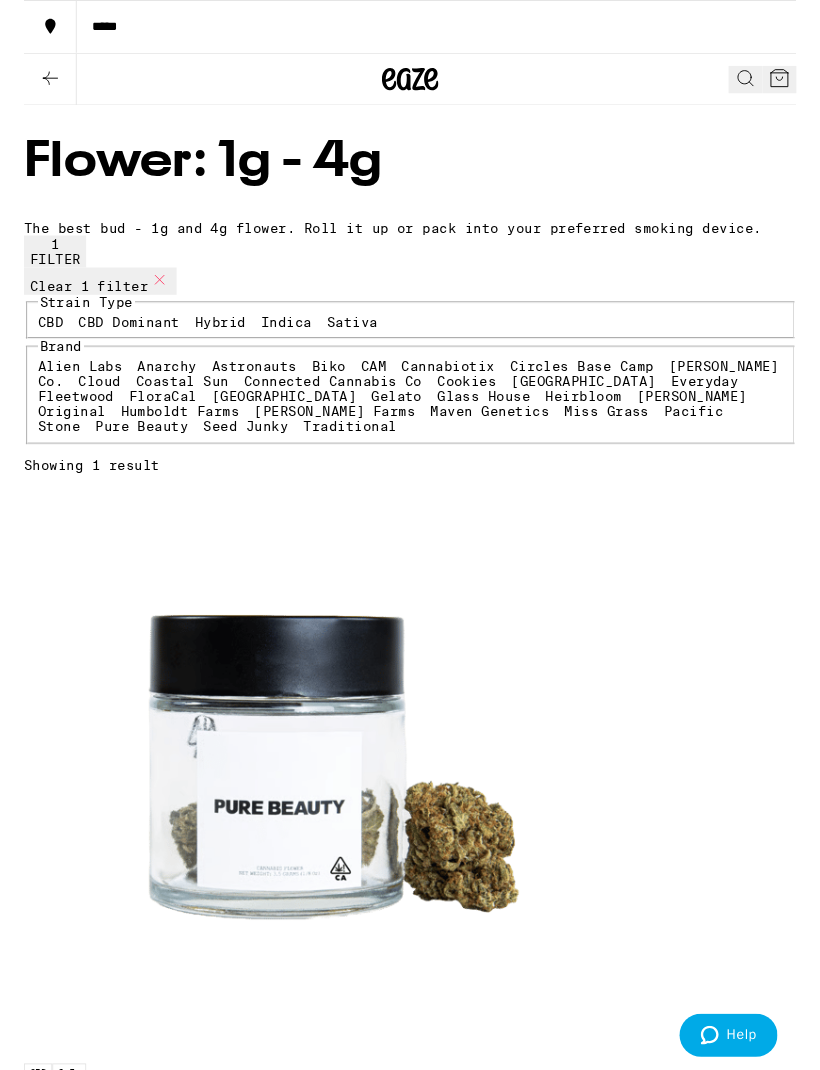 click on "Gush Mints 1:1 - 3.5g" at bounding box center (410, 1179) 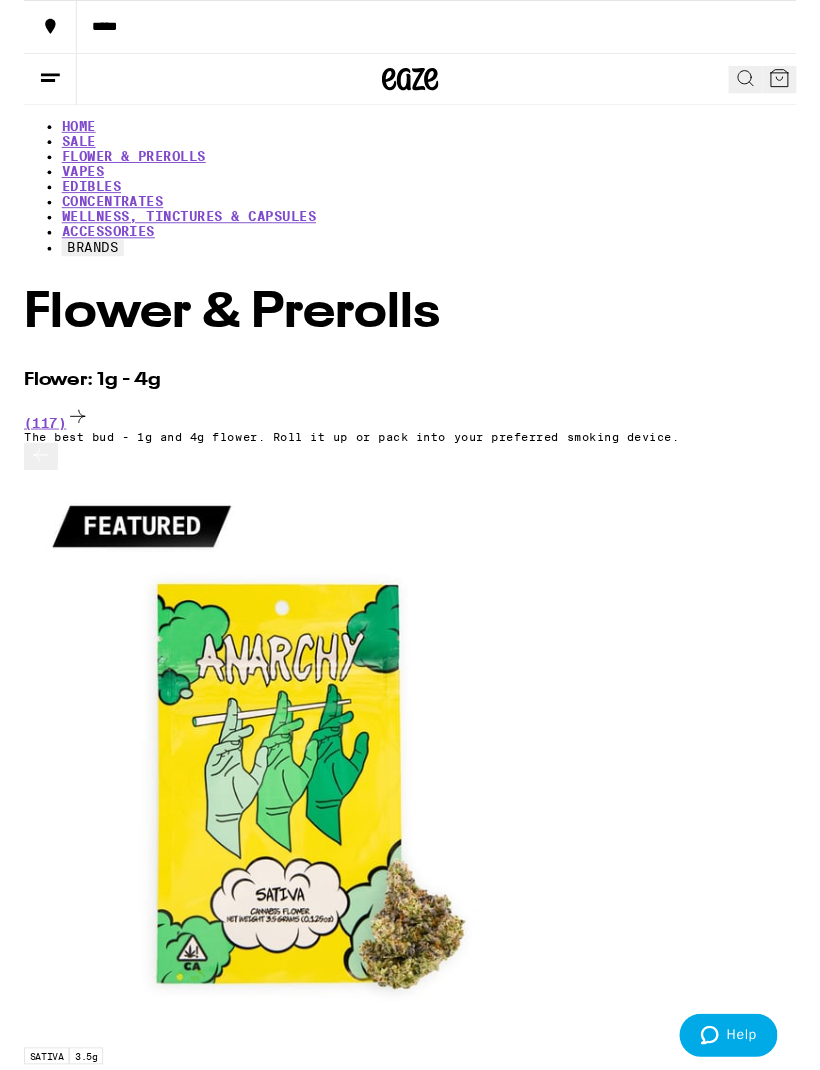 scroll, scrollTop: 0, scrollLeft: 0, axis: both 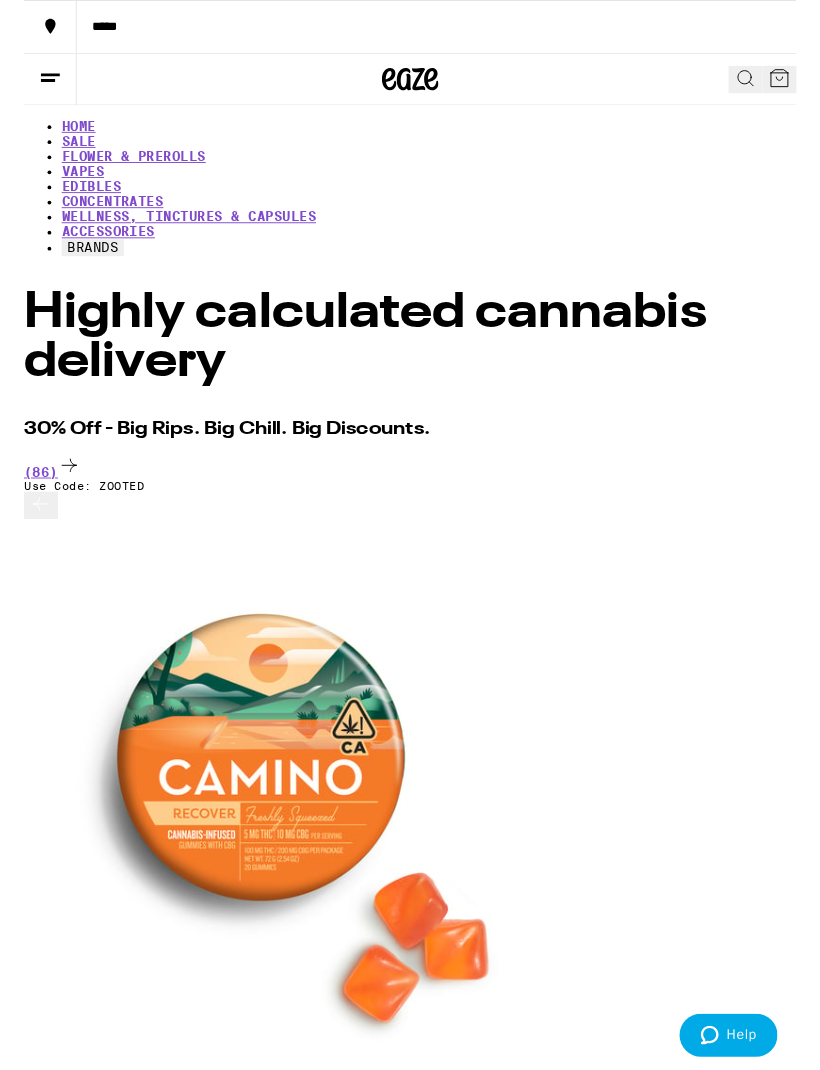 click on "Ultra Indica 5-Pack - 4.20g" at bounding box center (410, 5906) 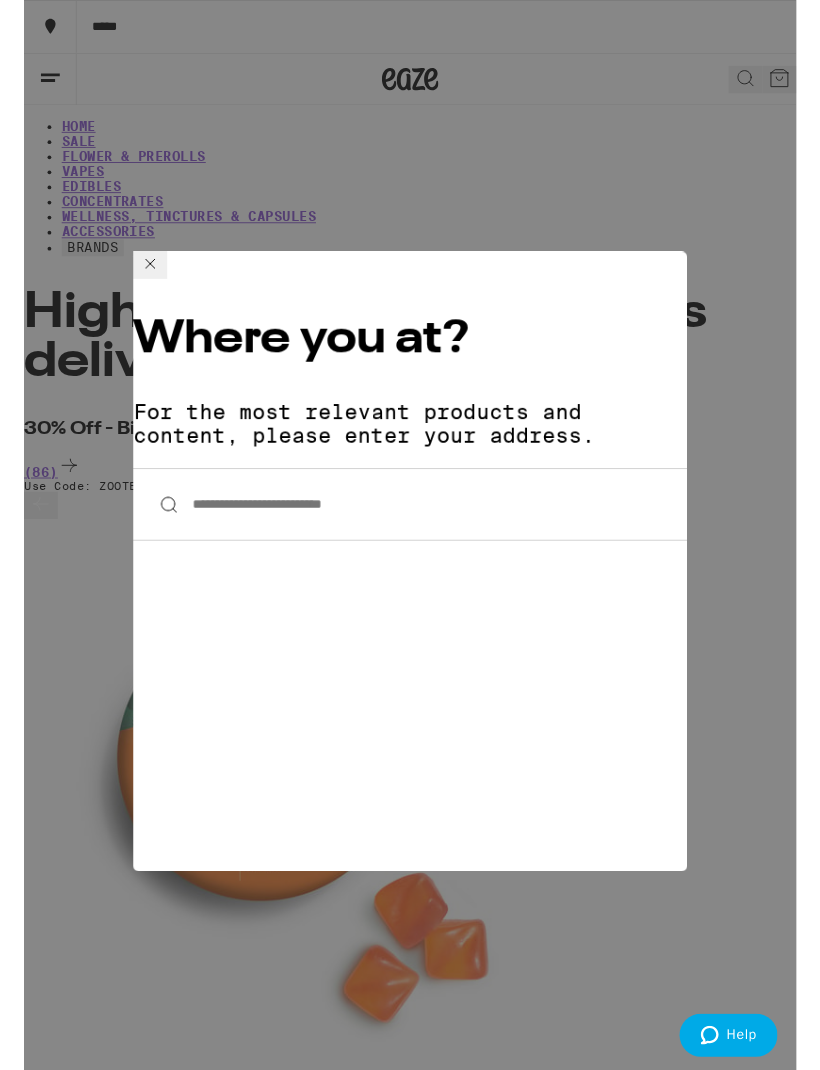 click 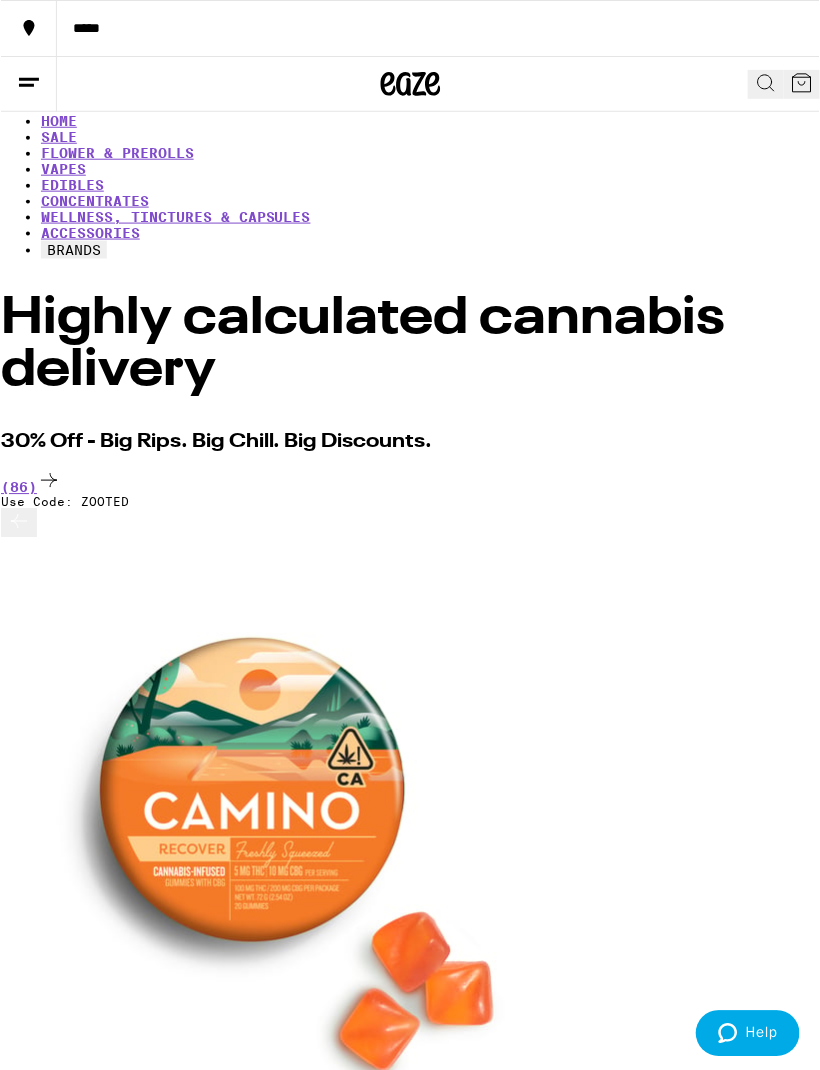 scroll, scrollTop: 0, scrollLeft: 0, axis: both 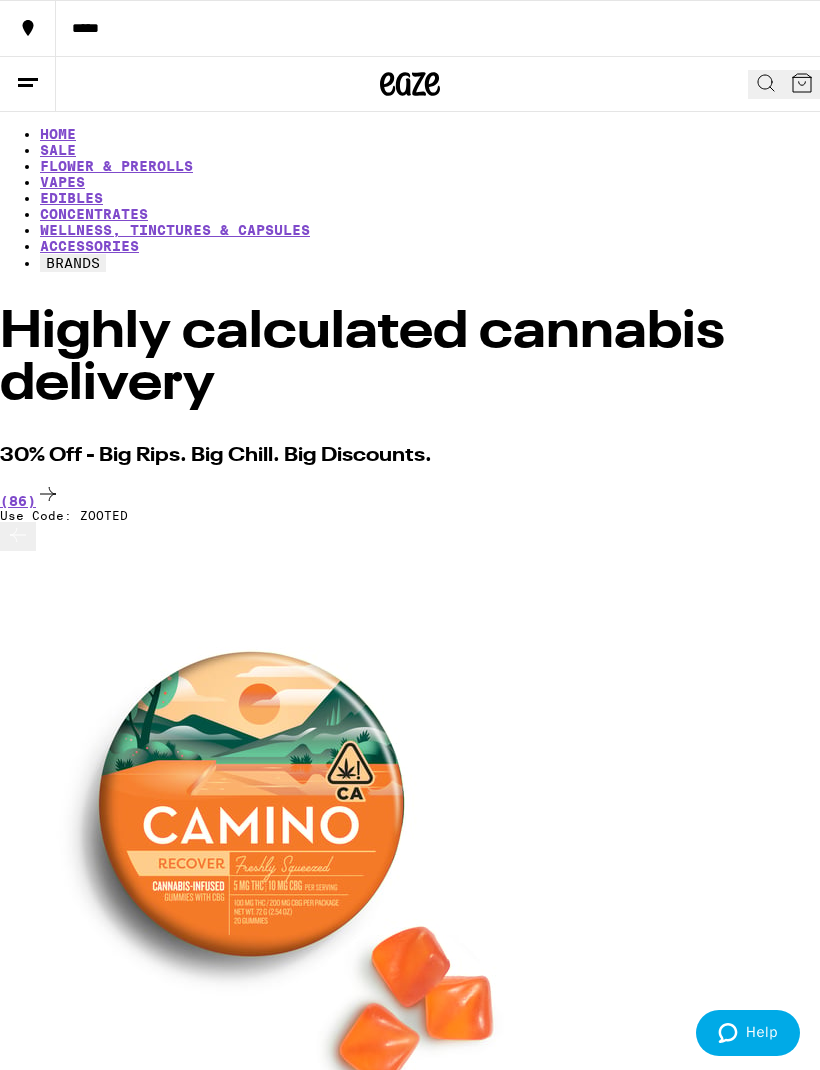 click on "FLOWER & PREROLLS" at bounding box center (116, 166) 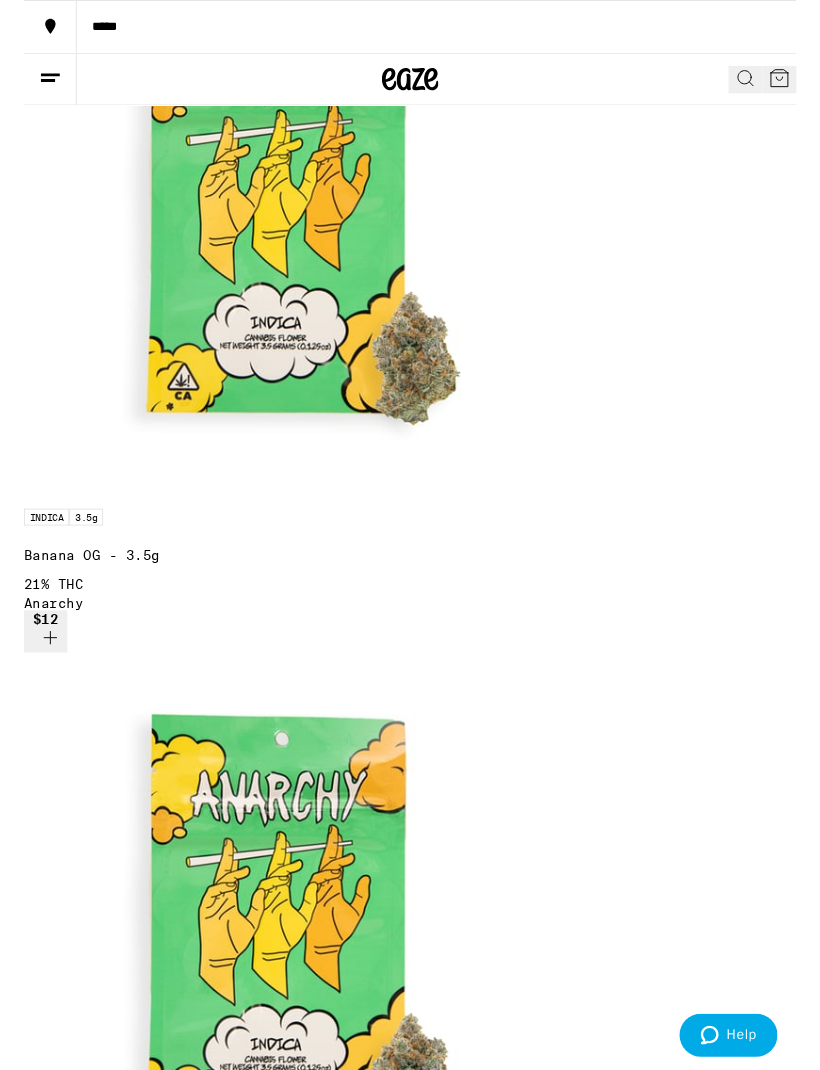 scroll, scrollTop: 1337, scrollLeft: 0, axis: vertical 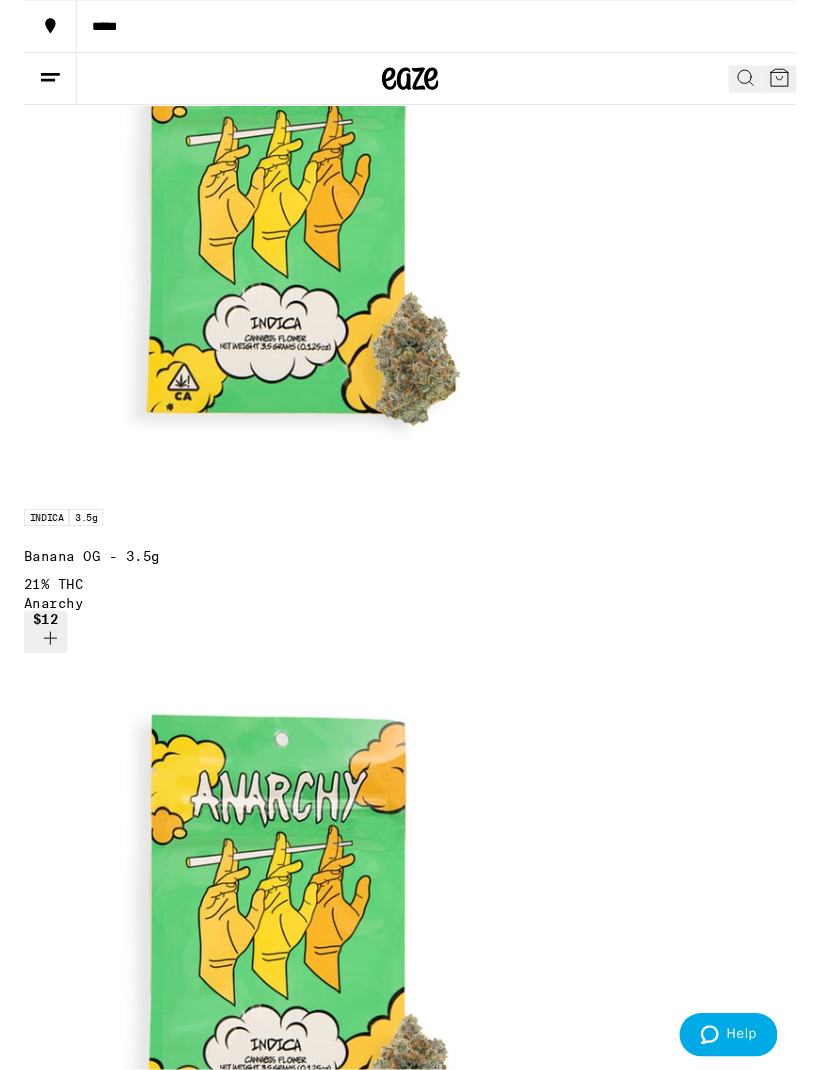 click on "(123)" at bounding box center [410, 24854] 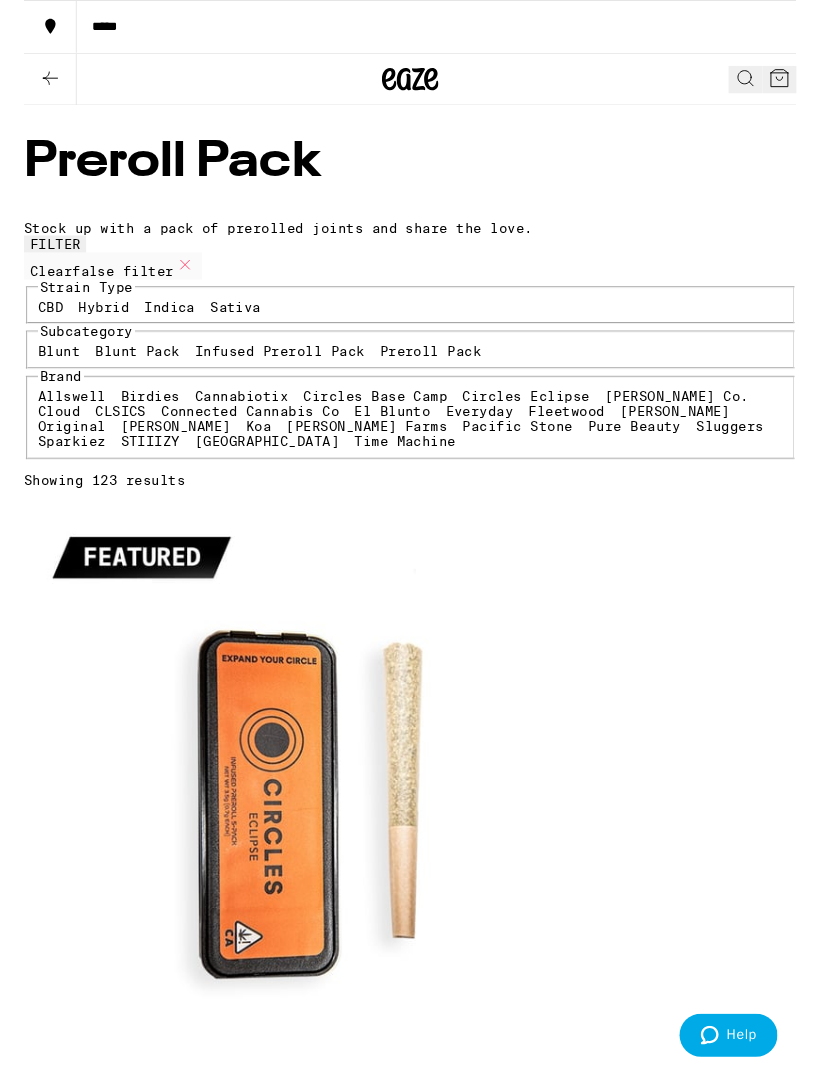 click on "CBD" at bounding box center (28, 326) 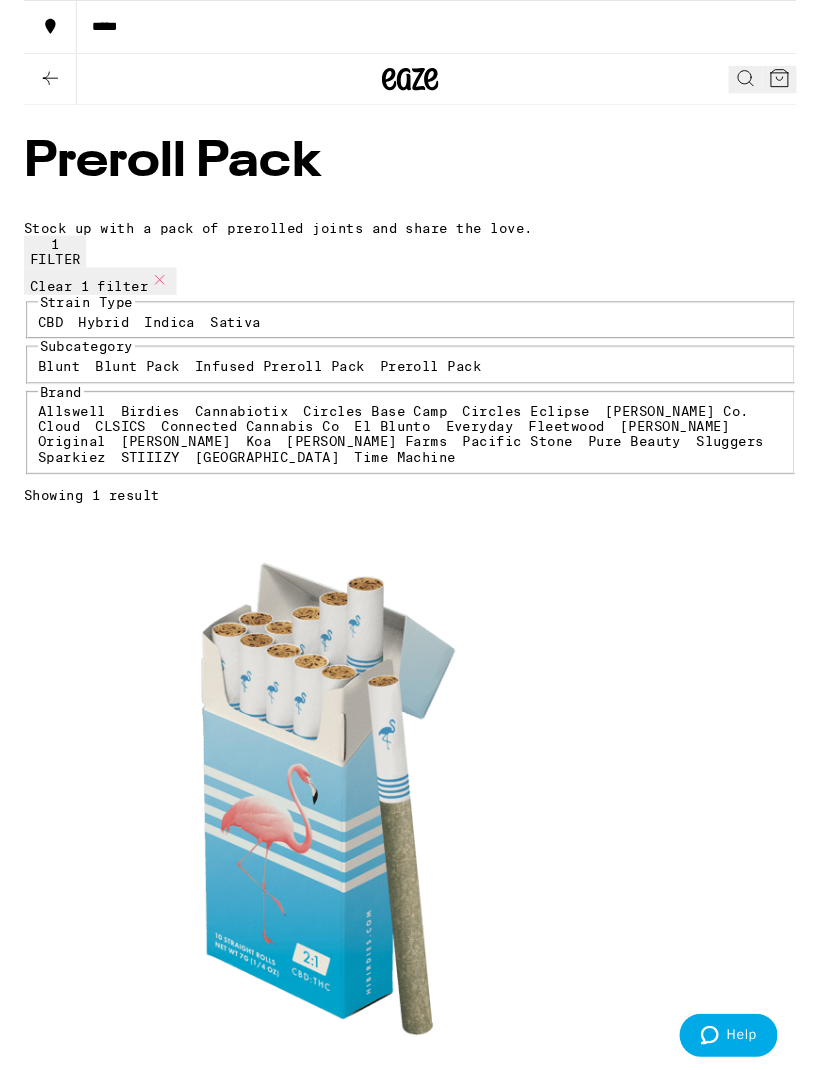 click on "Lights 2:1 CBD:THC 10-Pack - 7g" at bounding box center [410, 1211] 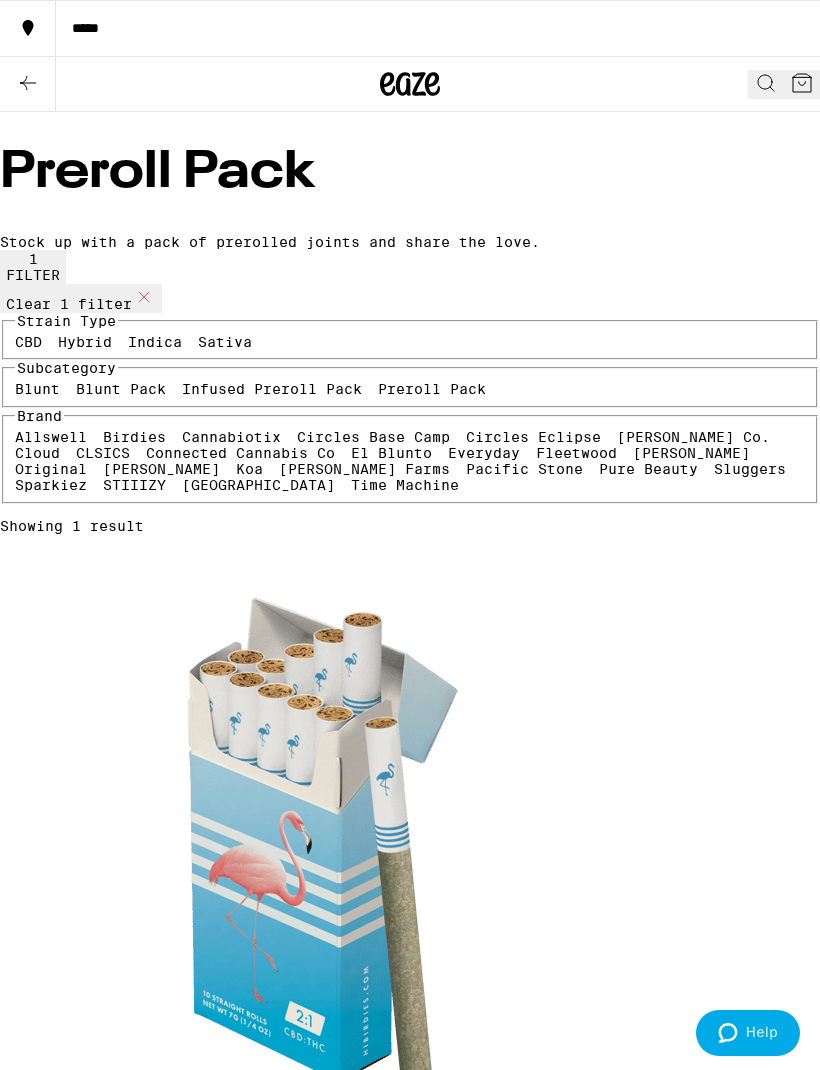 click 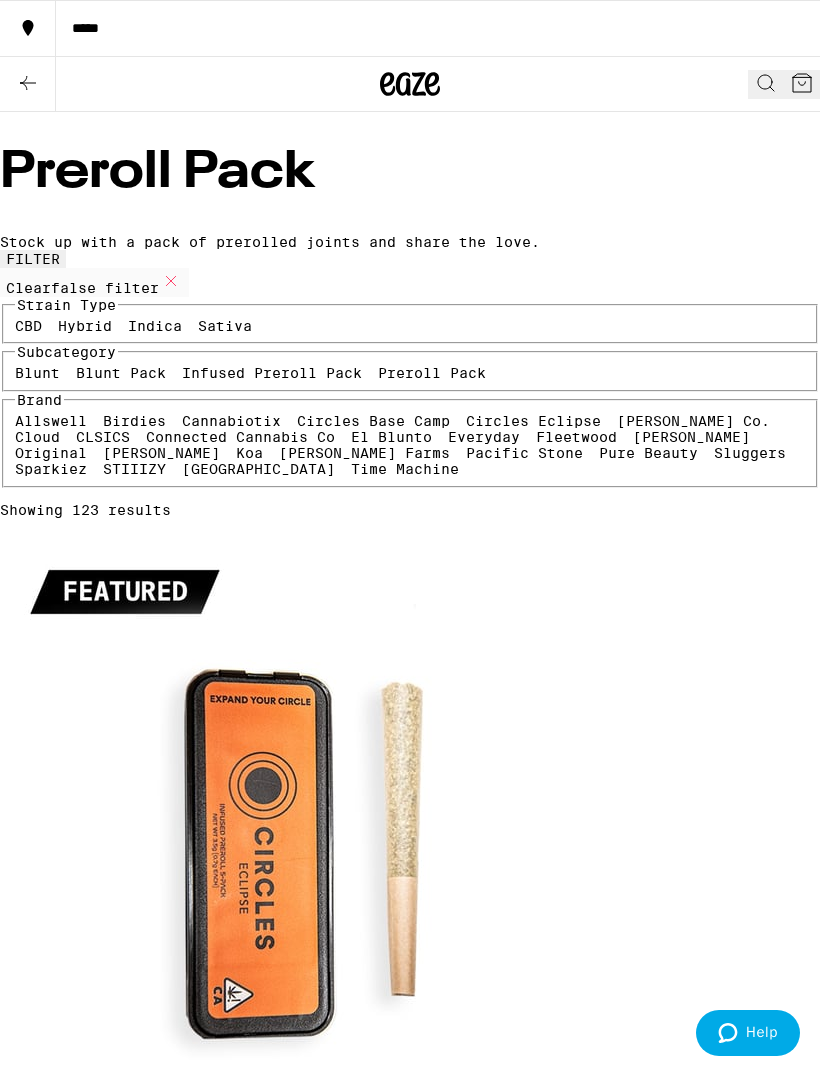 click on "Indica" at bounding box center (155, 326) 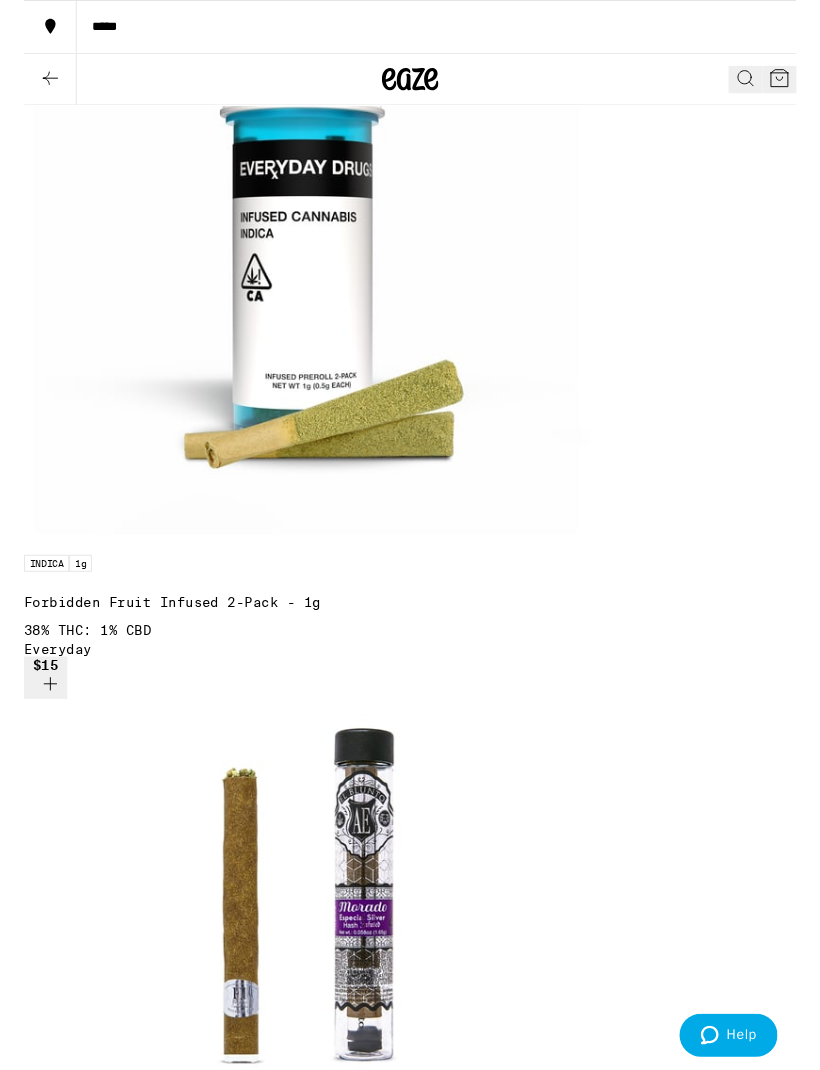 scroll, scrollTop: 1336, scrollLeft: 0, axis: vertical 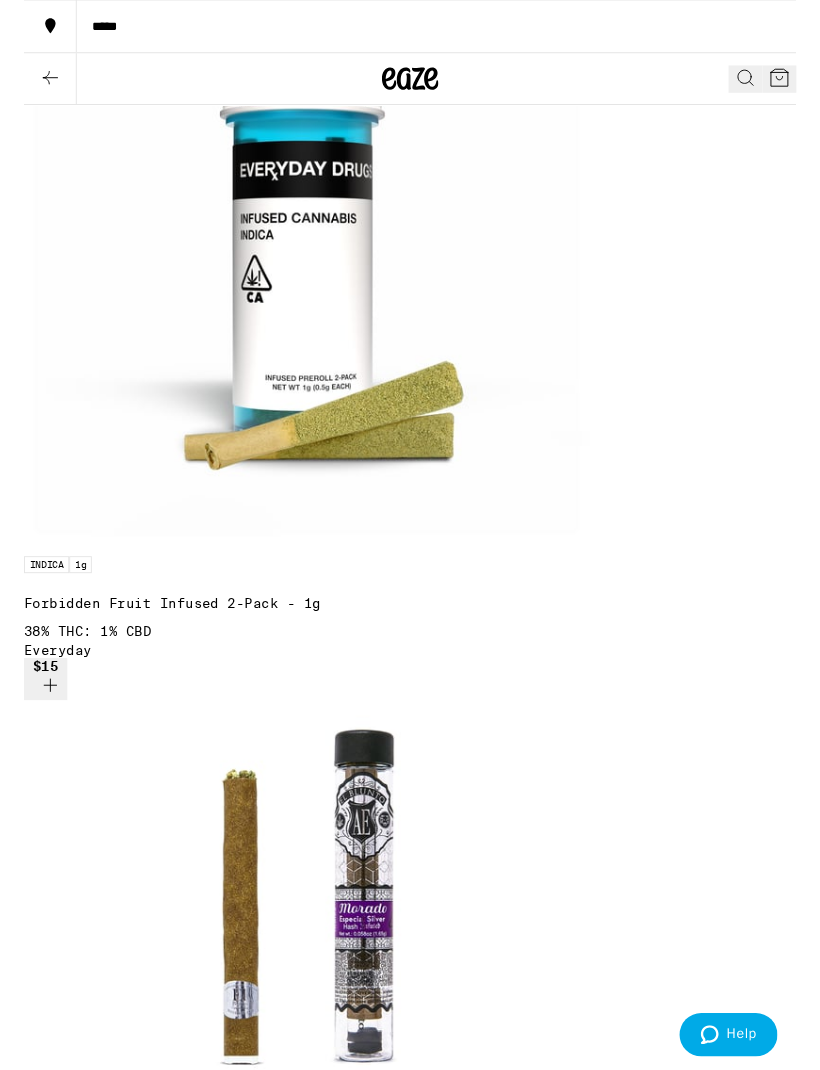 click on "Classic Indica 10-Pack - 7g" at bounding box center (410, 6588) 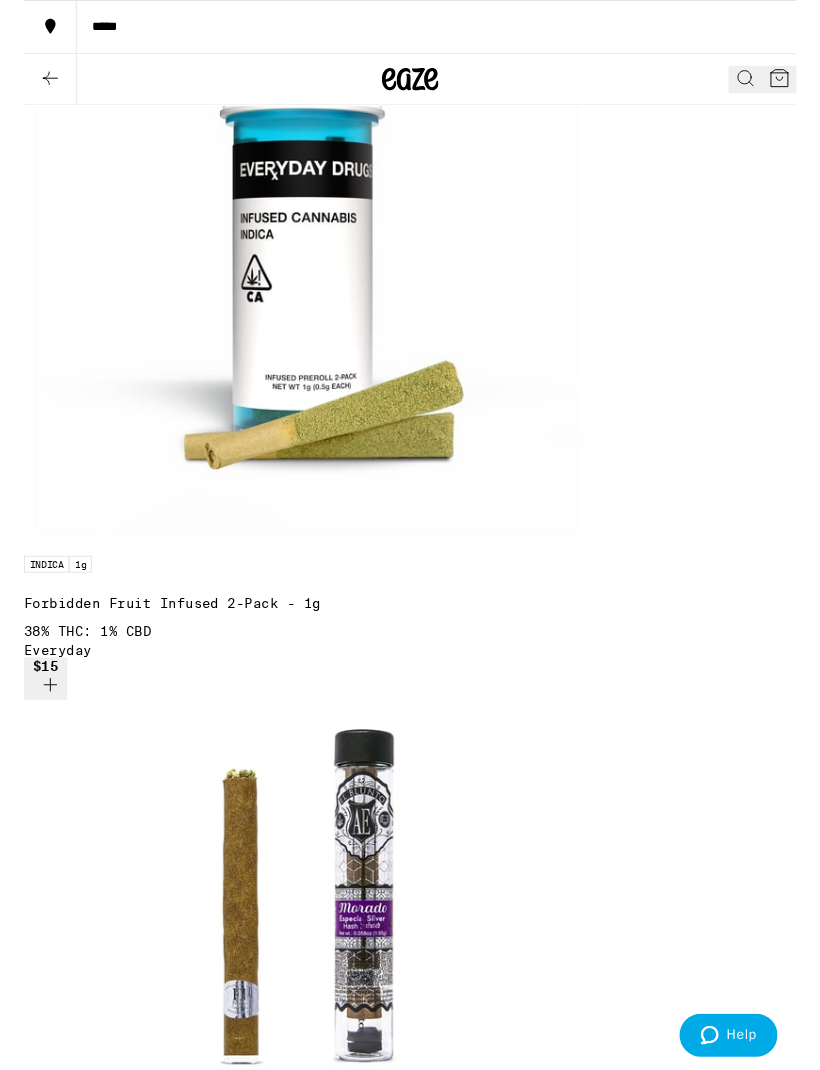 click 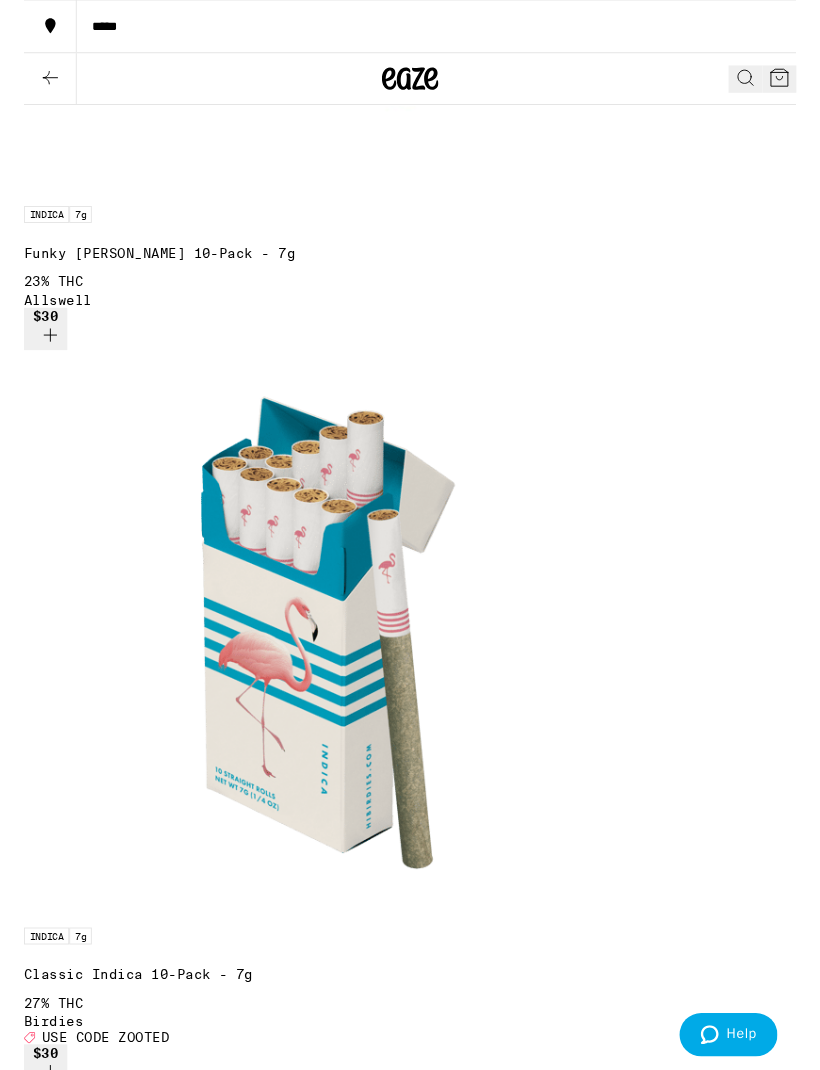 scroll, scrollTop: 6890, scrollLeft: 0, axis: vertical 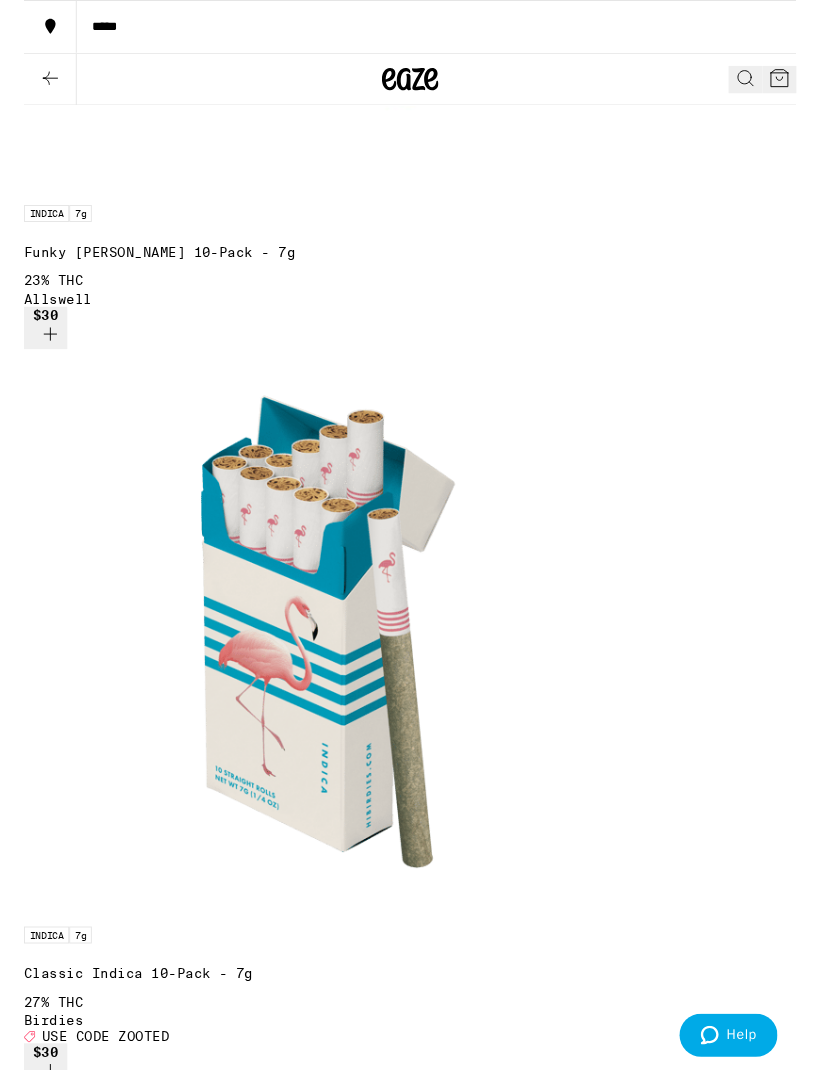 click on "Wedding Cake Slims 20-Pack - 7g" at bounding box center (410, 22492) 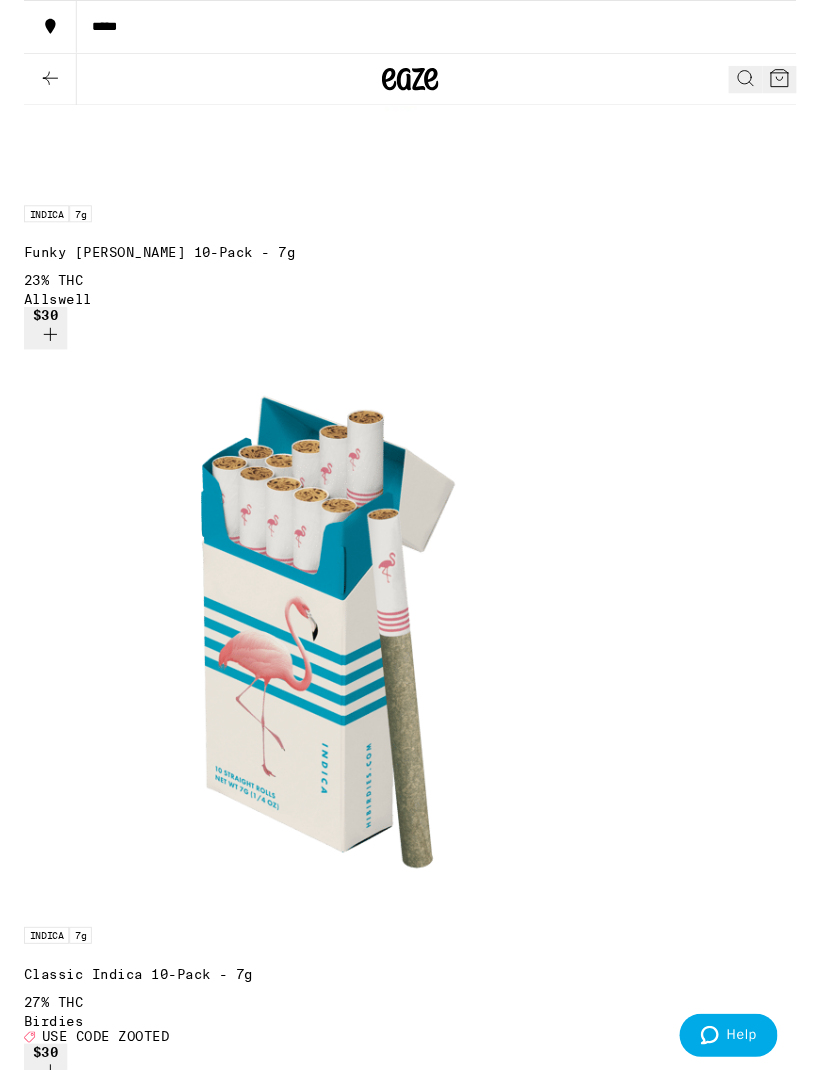 click 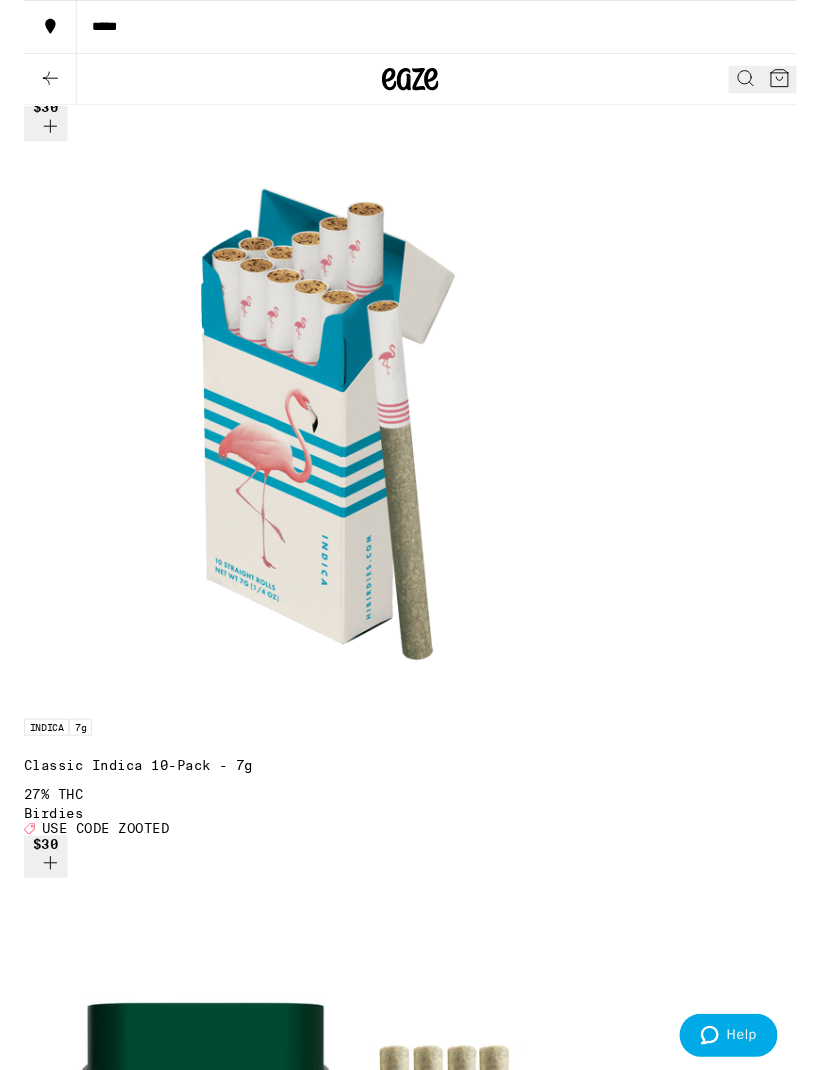 scroll, scrollTop: 7113, scrollLeft: 0, axis: vertical 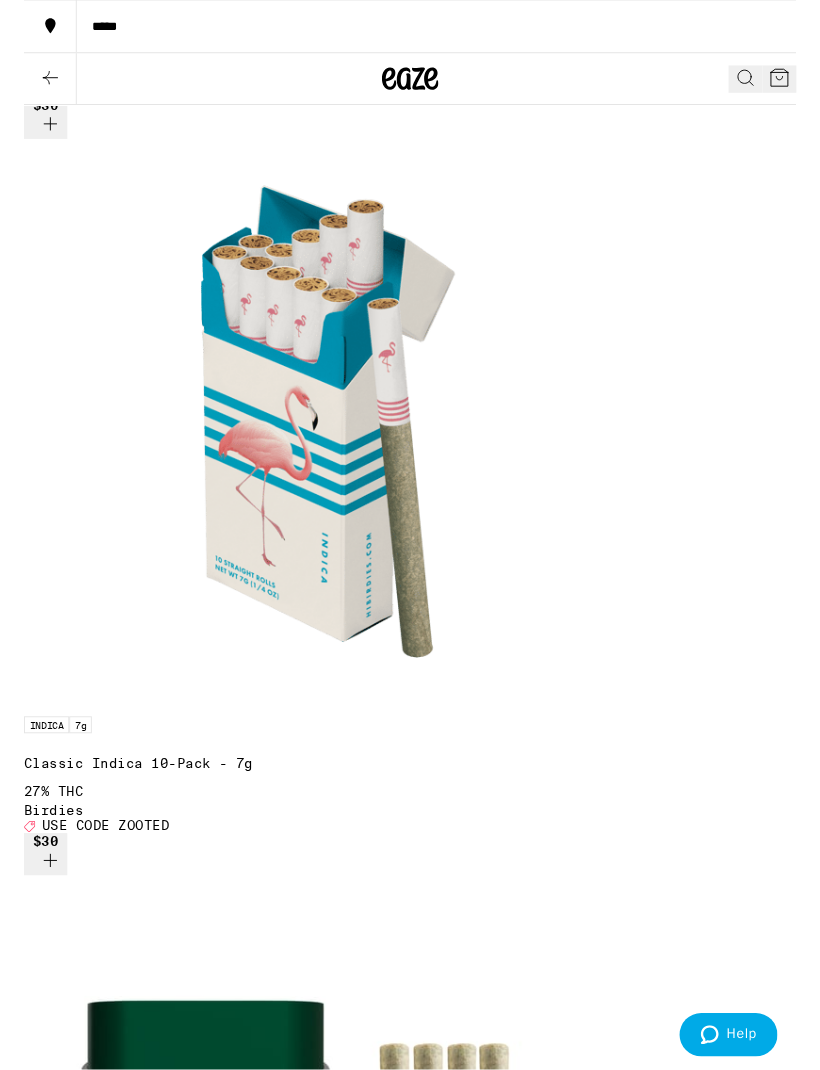 click 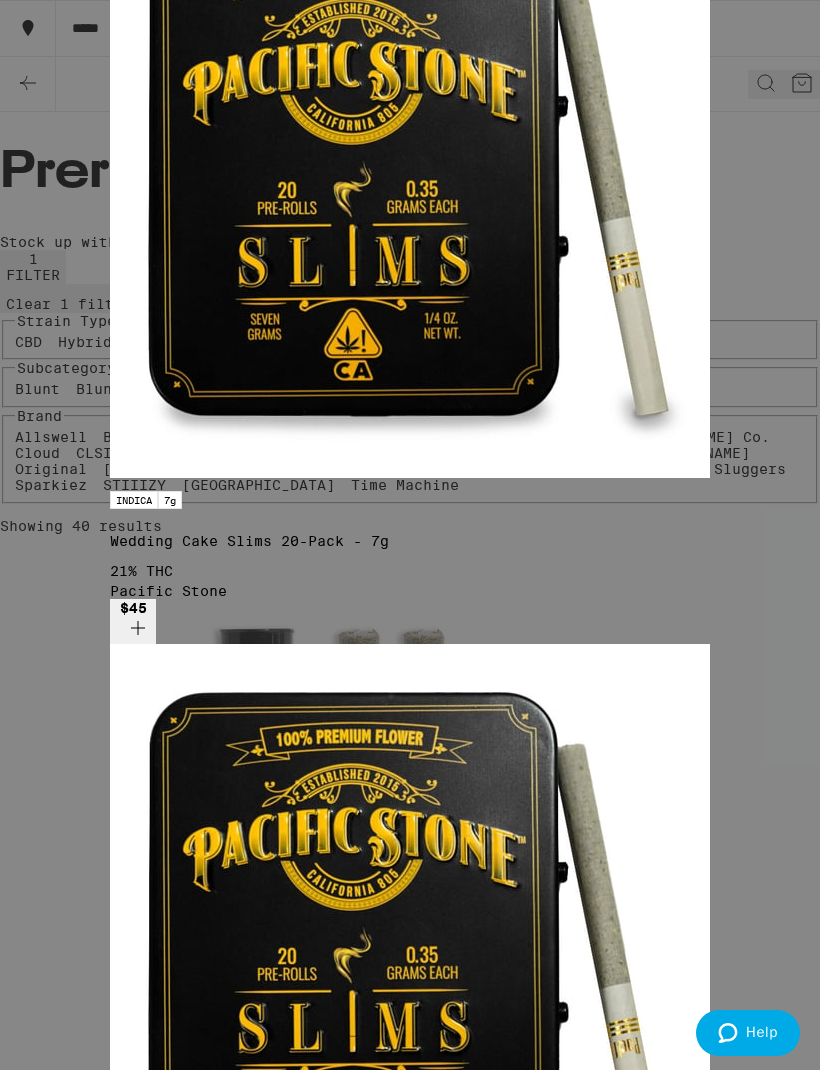 type on "Slim" 